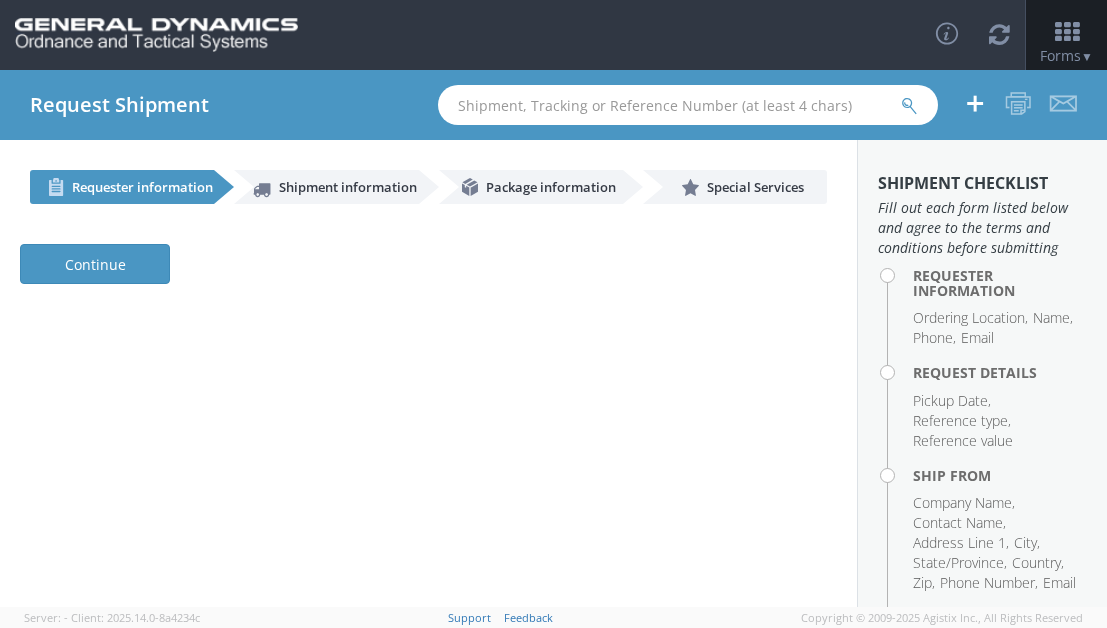 scroll, scrollTop: 0, scrollLeft: 0, axis: both 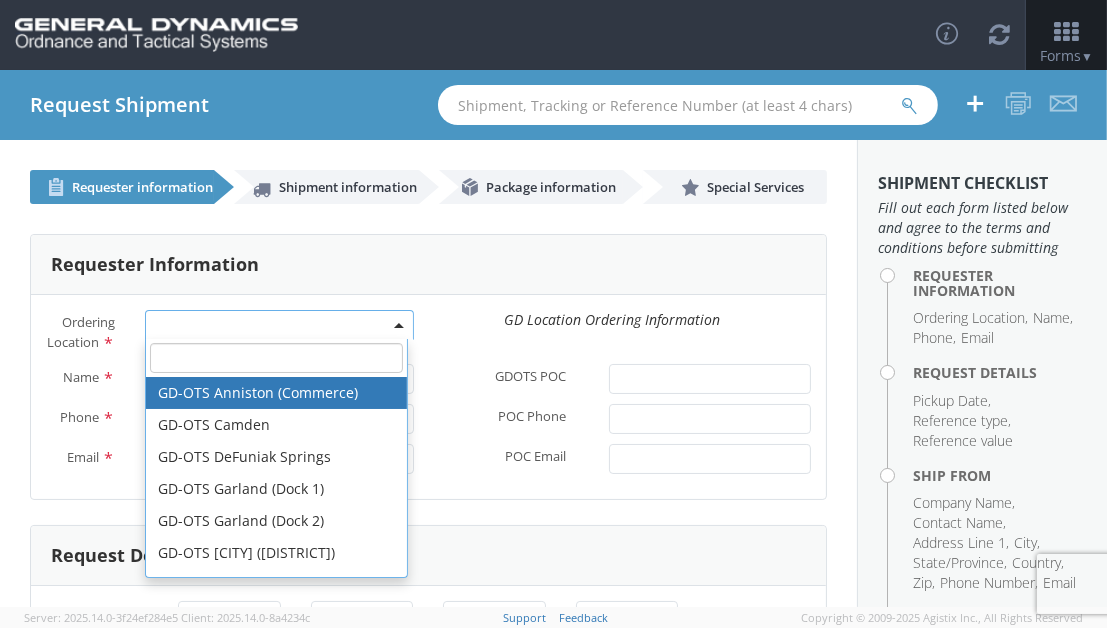 click at bounding box center [279, 325] 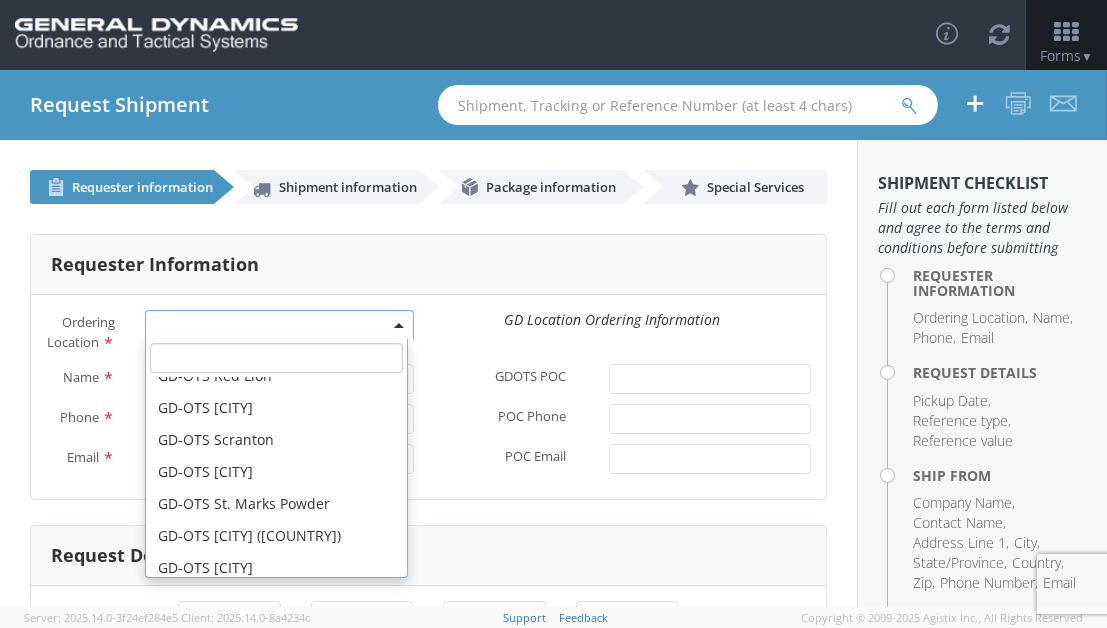 scroll, scrollTop: 533, scrollLeft: 0, axis: vertical 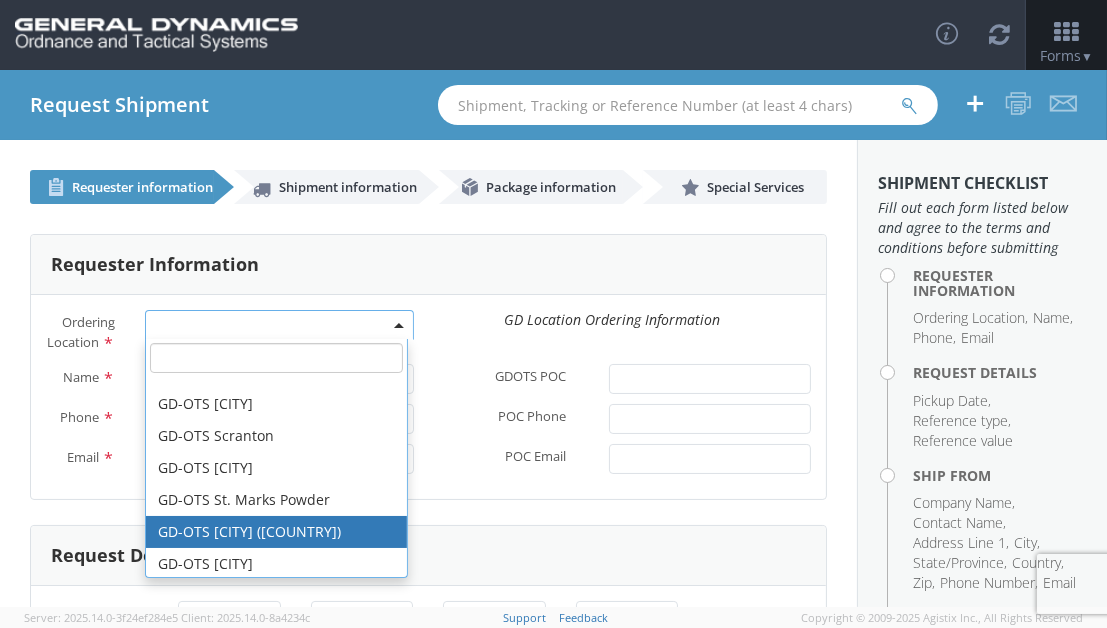 select on "307" 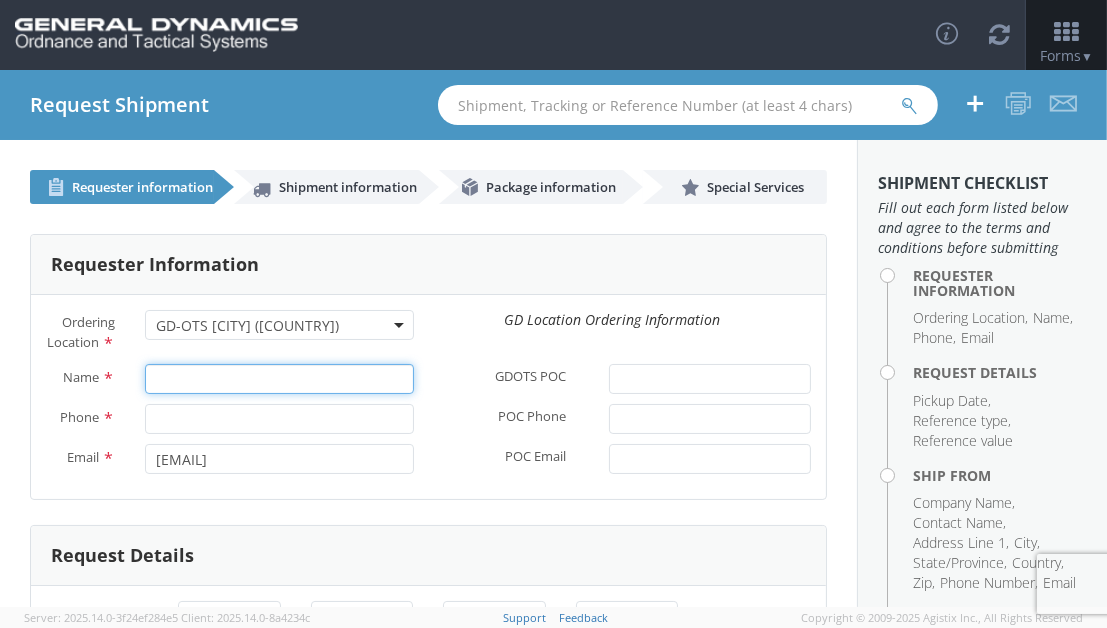 click on "Name        *" at bounding box center [279, 379] 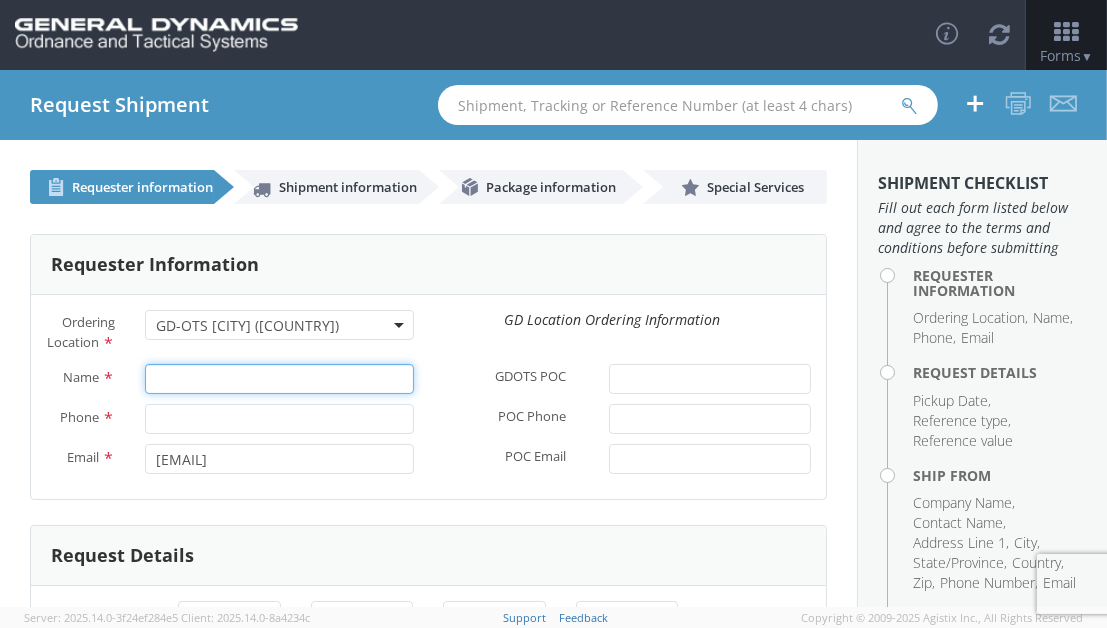 type on "[FIRST] [LAST]" 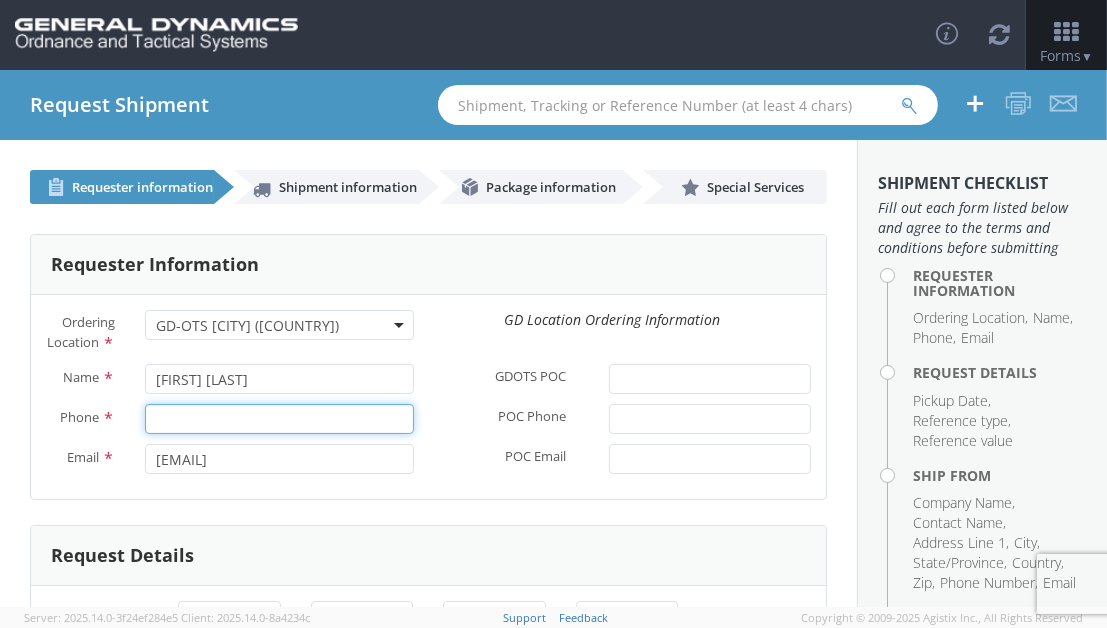 type on "[PHONE]" 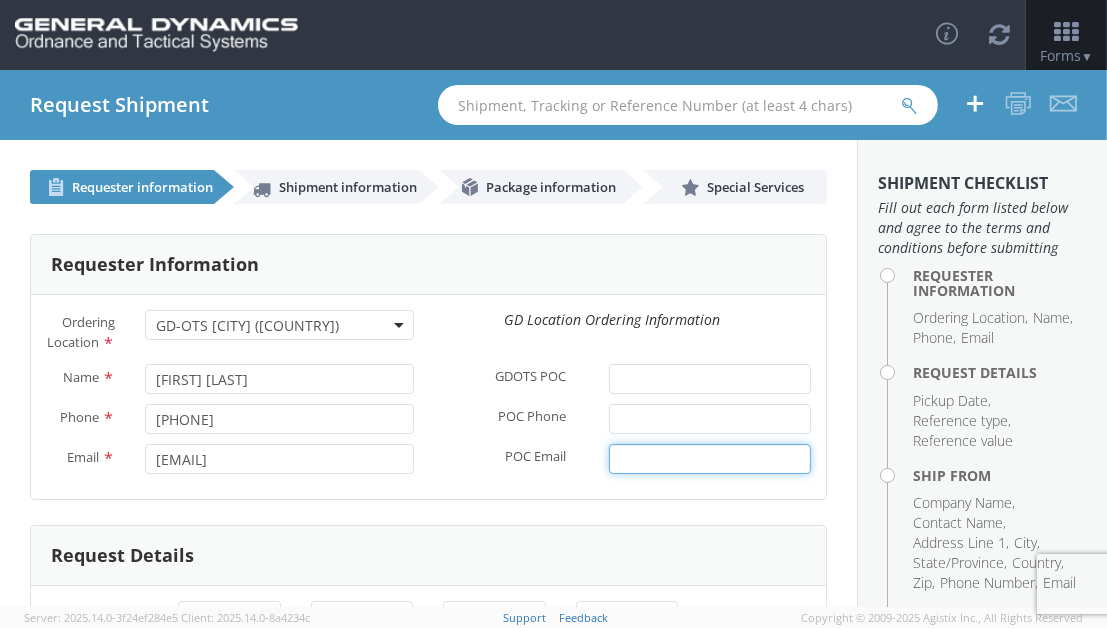 type on "[EMAIL]" 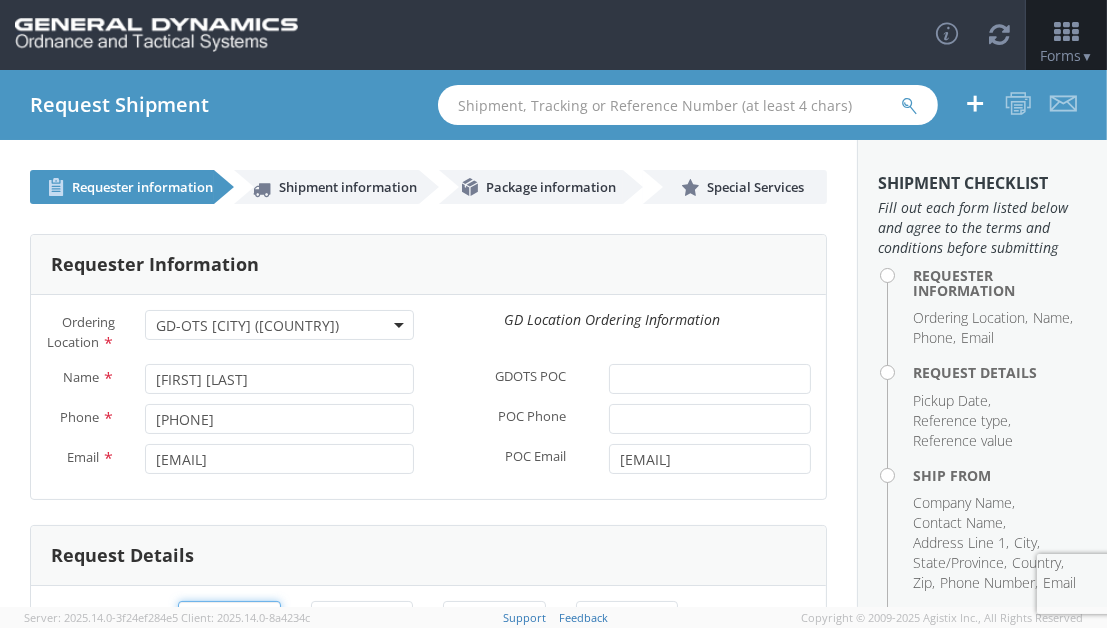 type on "[MONTH]/[DAY]/[YEAR]" 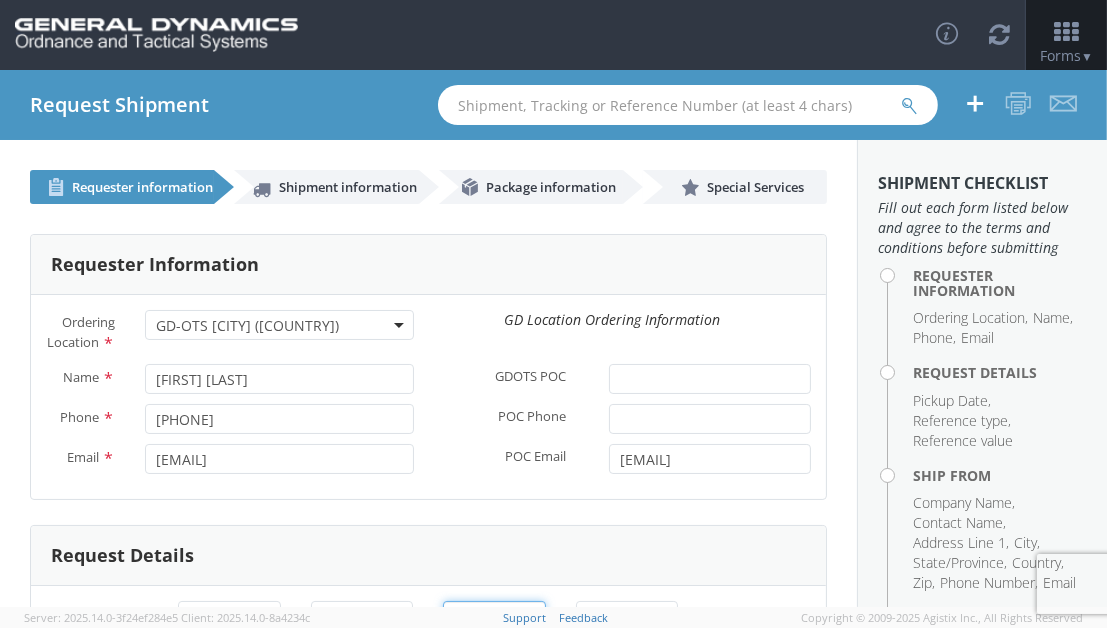 type on "[MONTH]/[DAY]/[YEAR]" 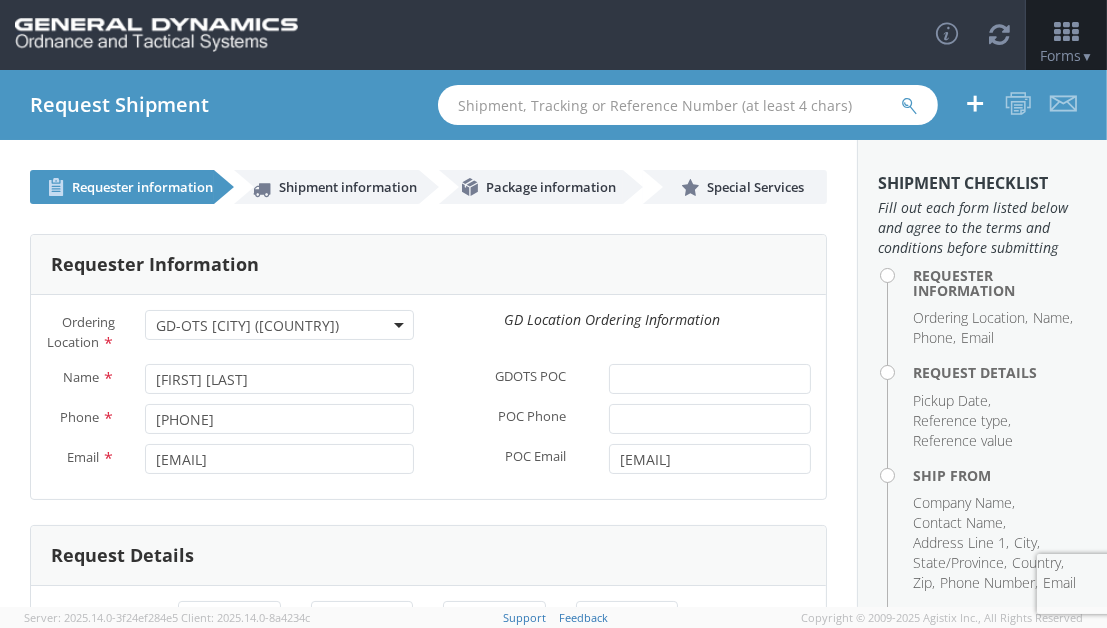type on "[MONTH]/[DAY]/[YEAR]" 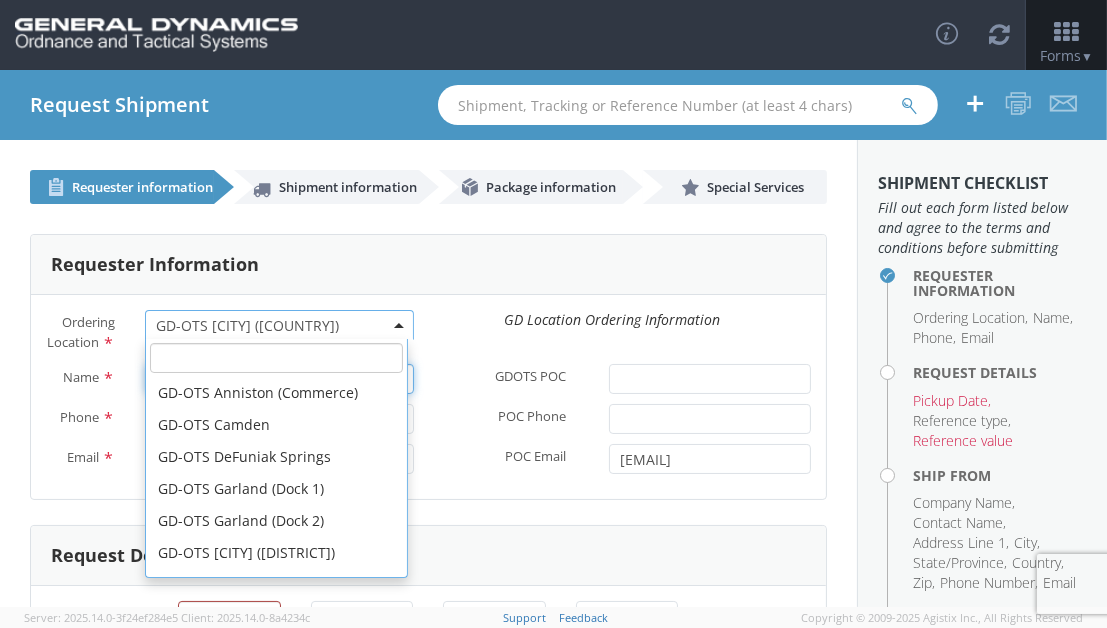 scroll, scrollTop: 261, scrollLeft: 0, axis: vertical 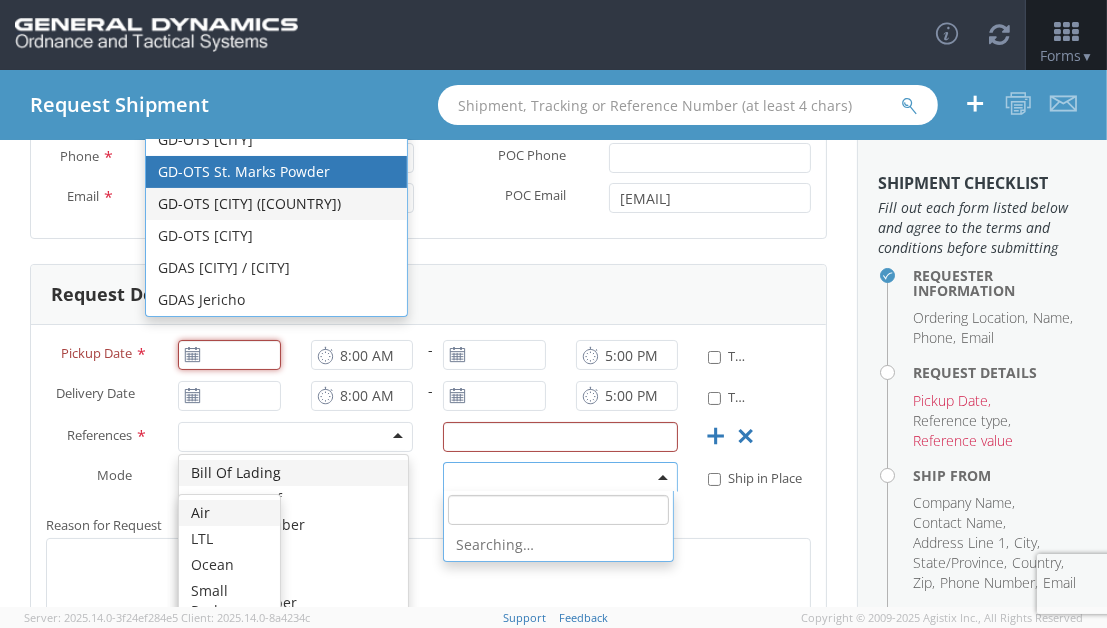 type on "[MONTH]/[DAY]/[YEAR]" 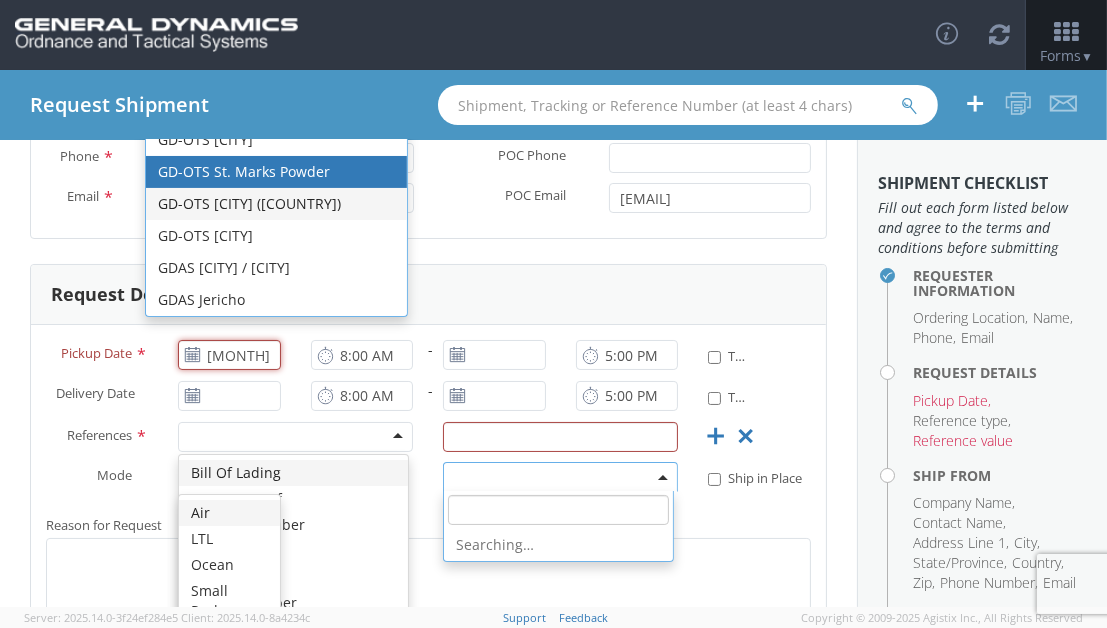 type 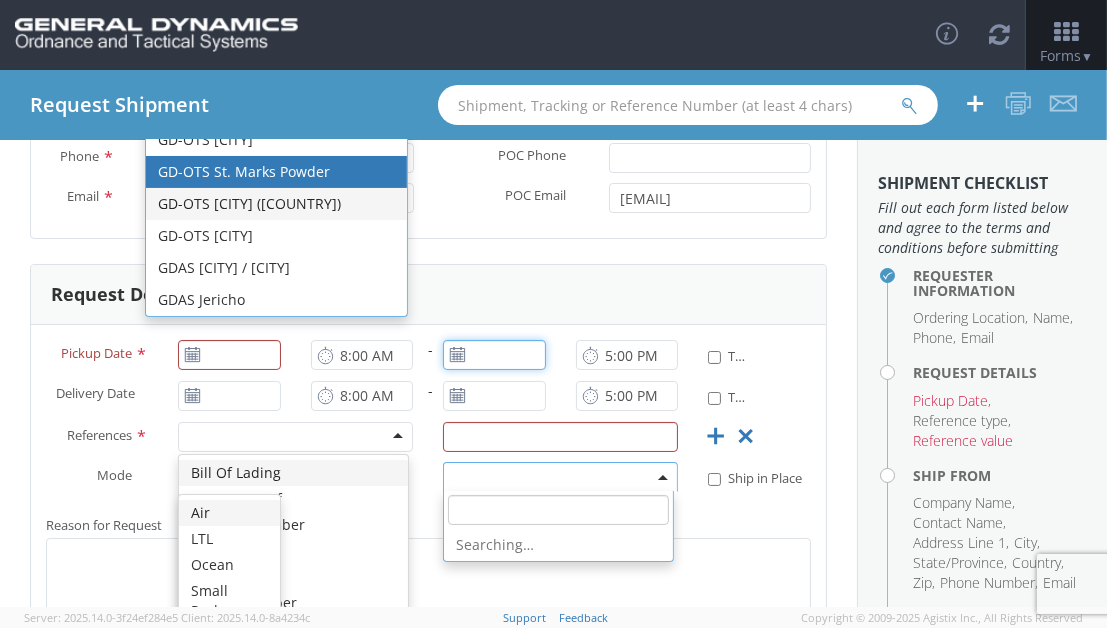 type on "[MONTH]/[DAY]/[YEAR]" 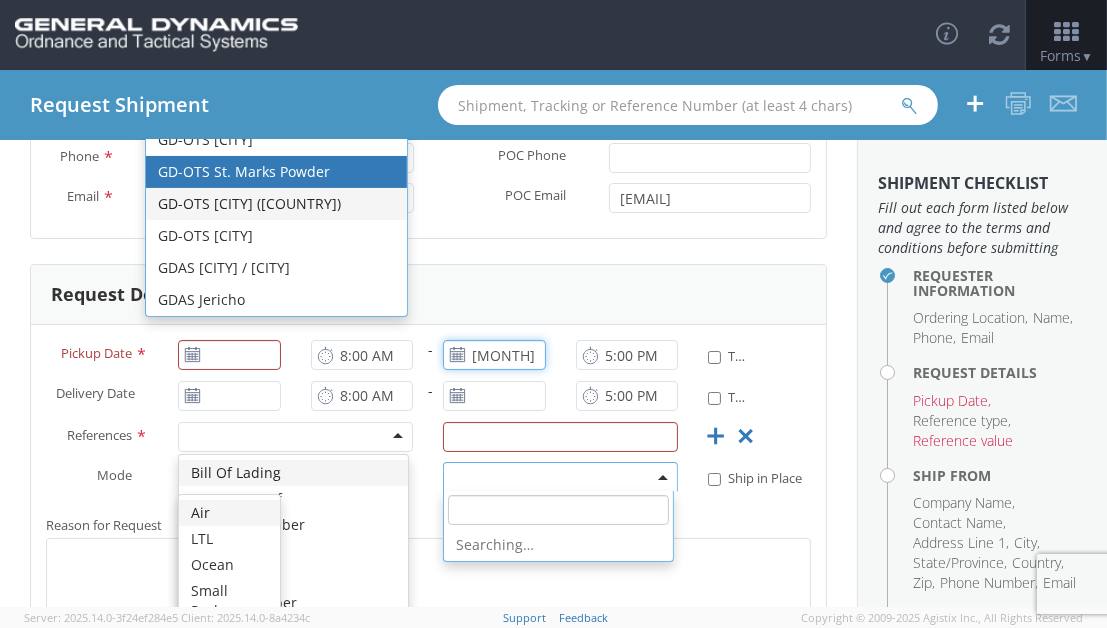 type 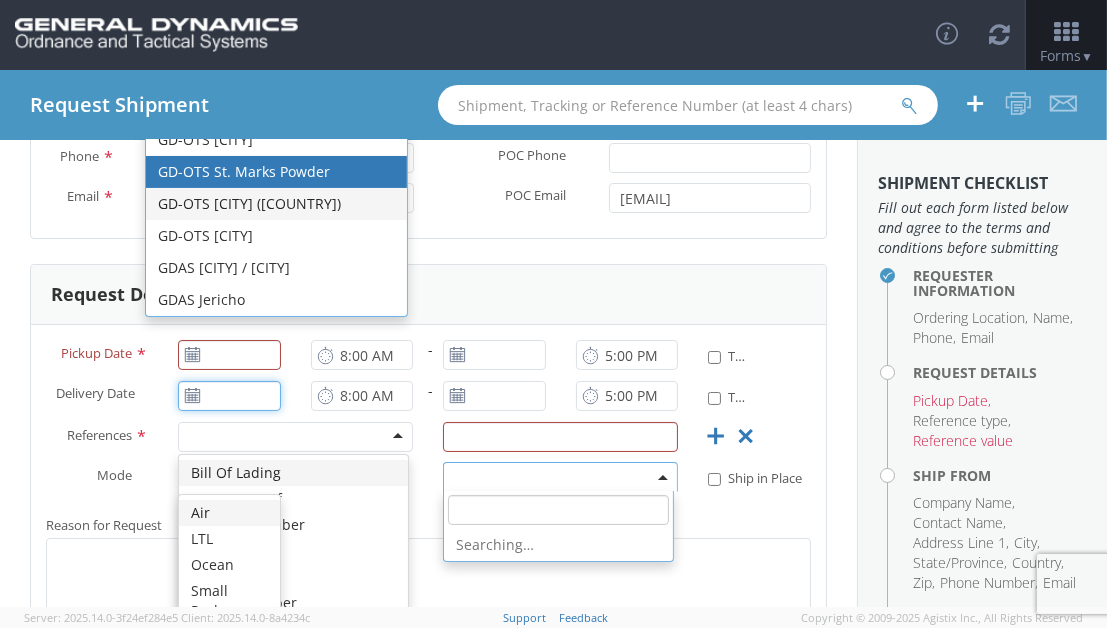 type on "[MONTH]/[DAY]/[YEAR]" 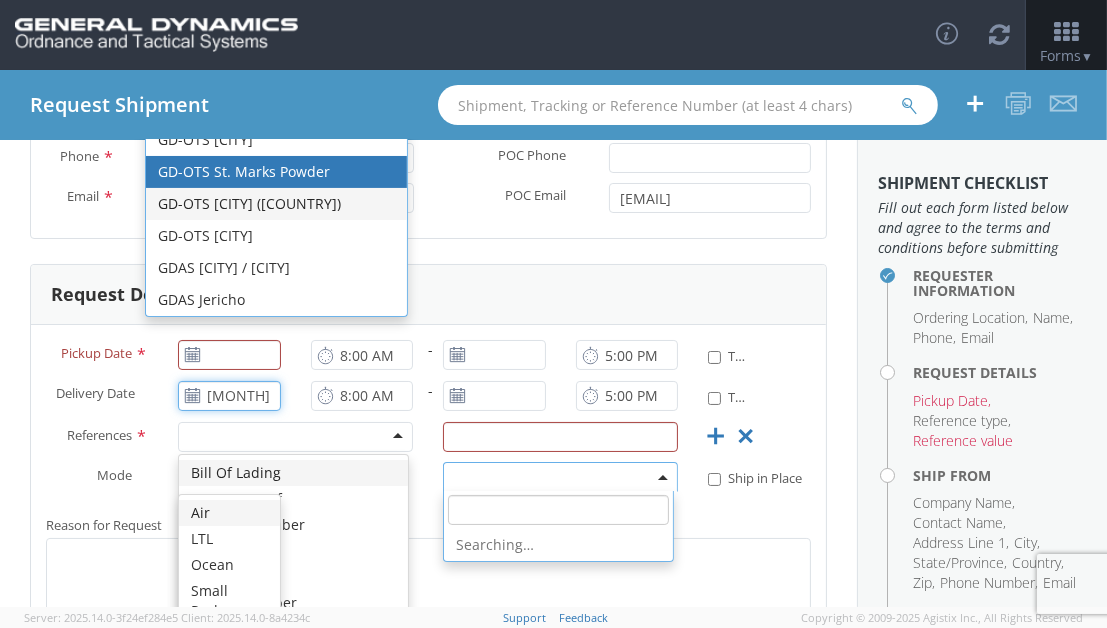 type 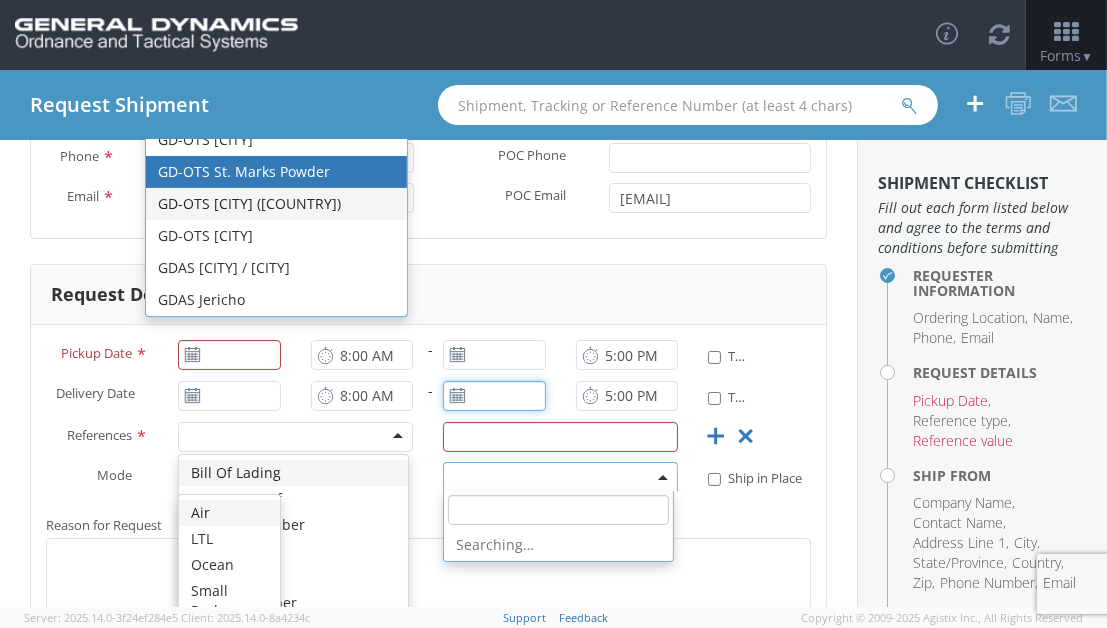 type on "[MONTH]/[DAY]/[YEAR]" 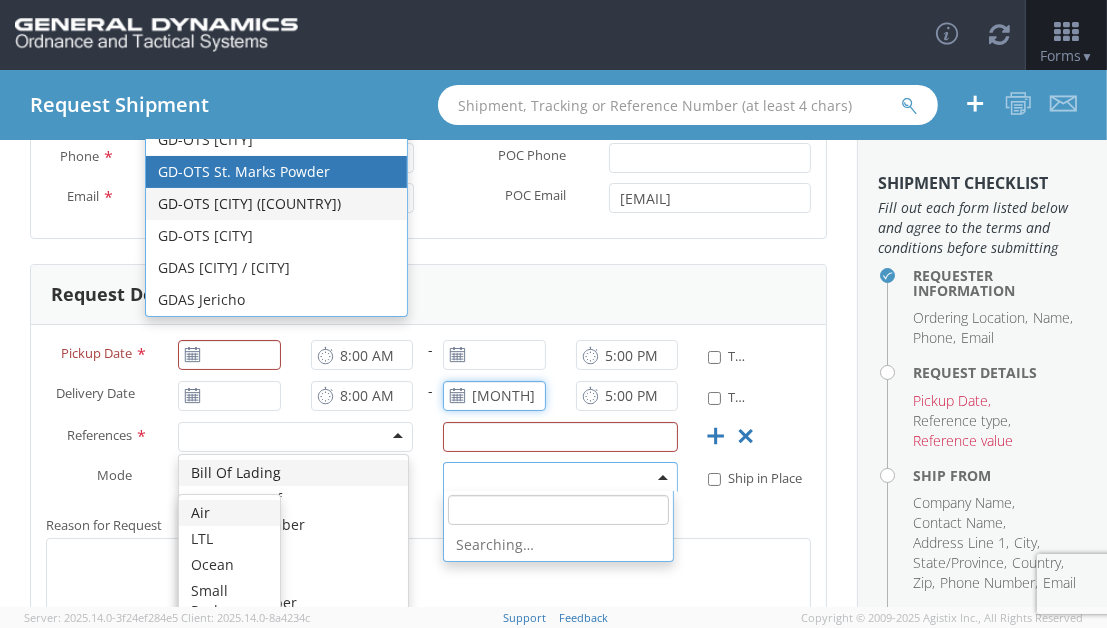 type 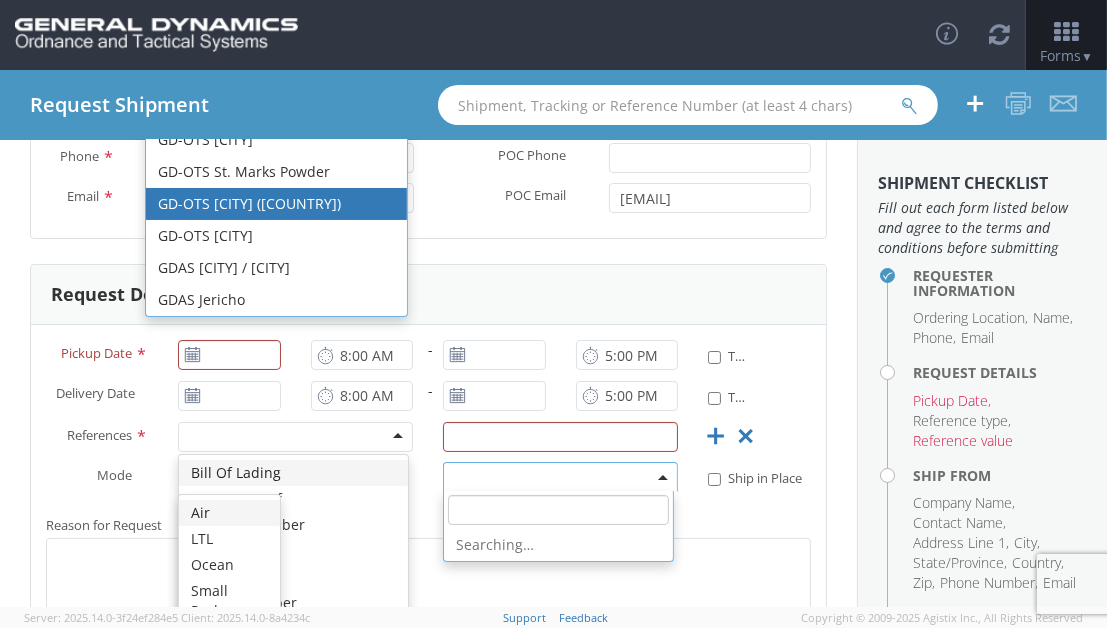 scroll, scrollTop: 0, scrollLeft: 0, axis: both 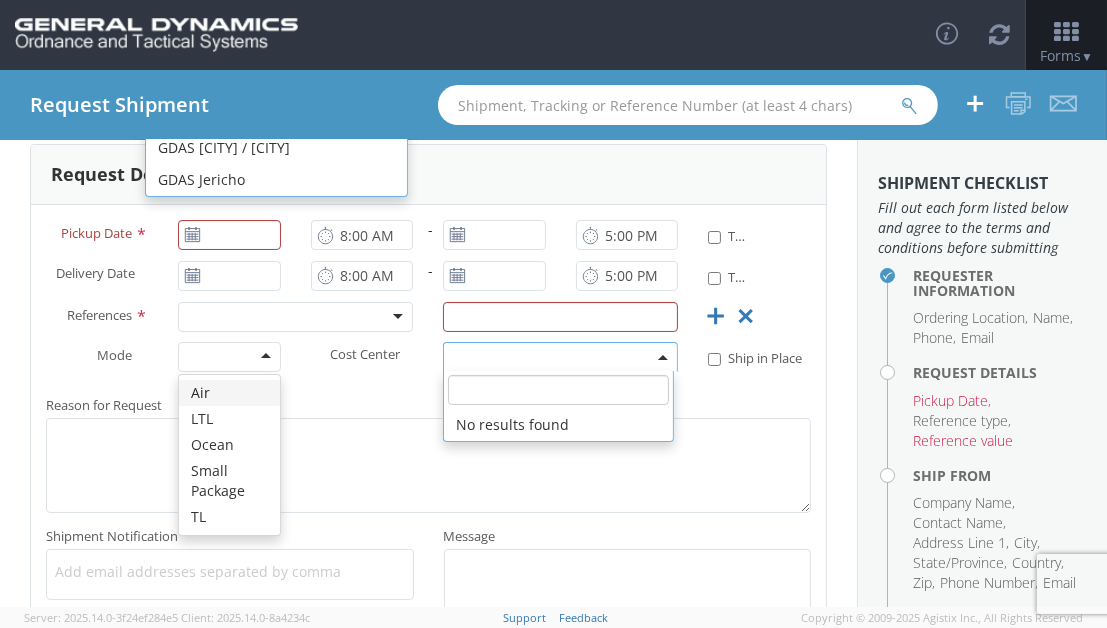 click on "Request Details Pickup Date * 8:00 AM - 5:00 PM * Time Definite Delivery Date * 8:00 AM - 5:00 PM * Time Definite References * Bill Of Lading Customer Ref Delivery Number General Lot Number Project Number Purchase Order RMA Sales Order VAT Number Work Order" at bounding box center (428, 396) 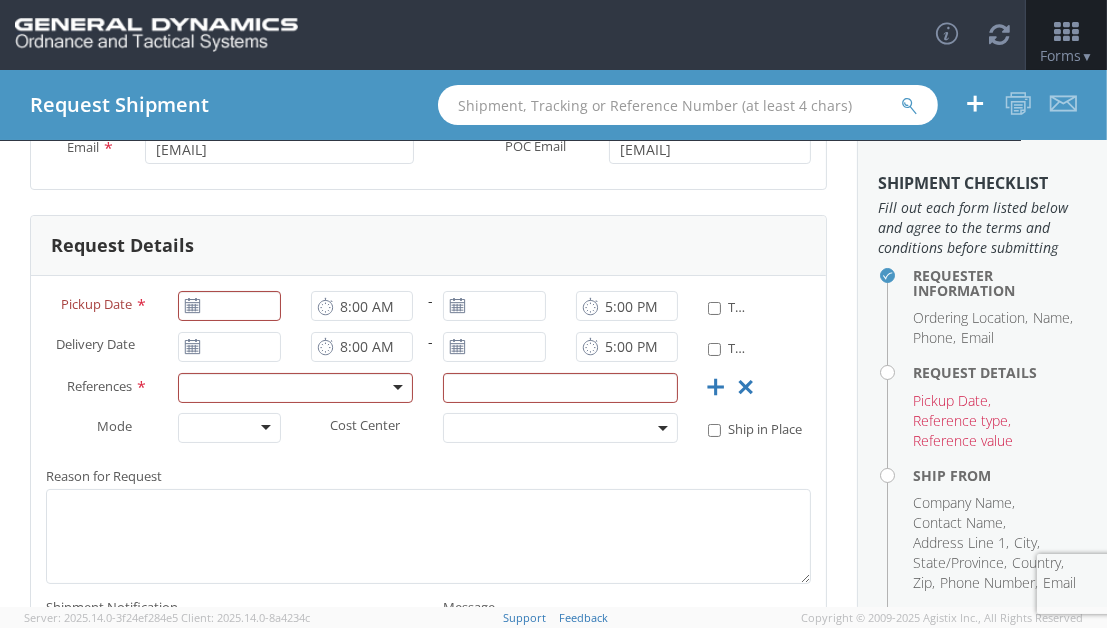 scroll, scrollTop: 333, scrollLeft: 0, axis: vertical 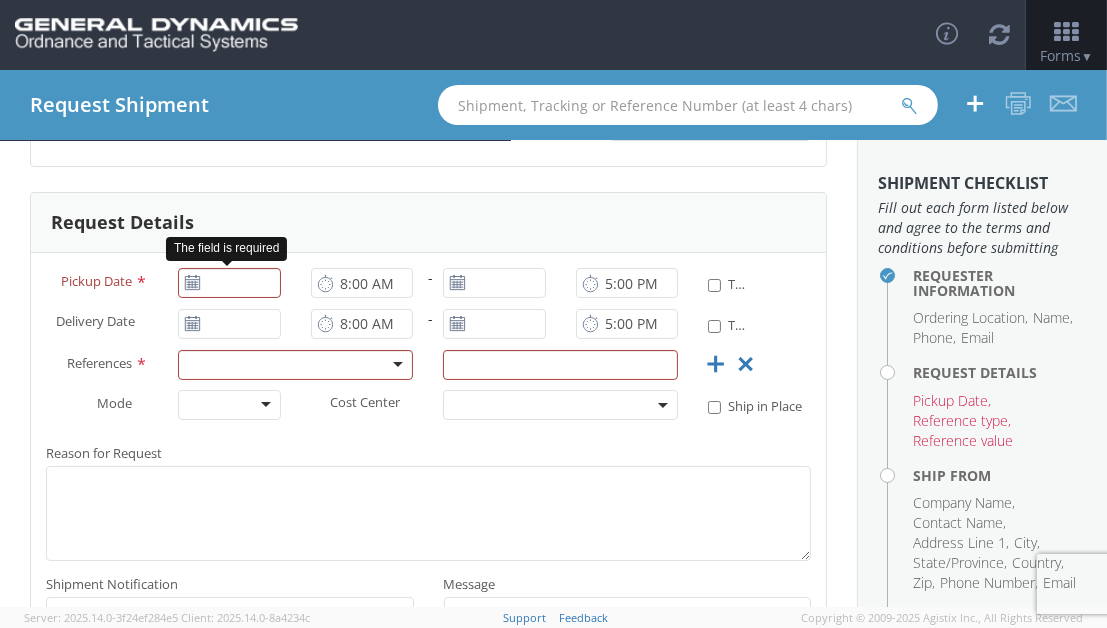 click 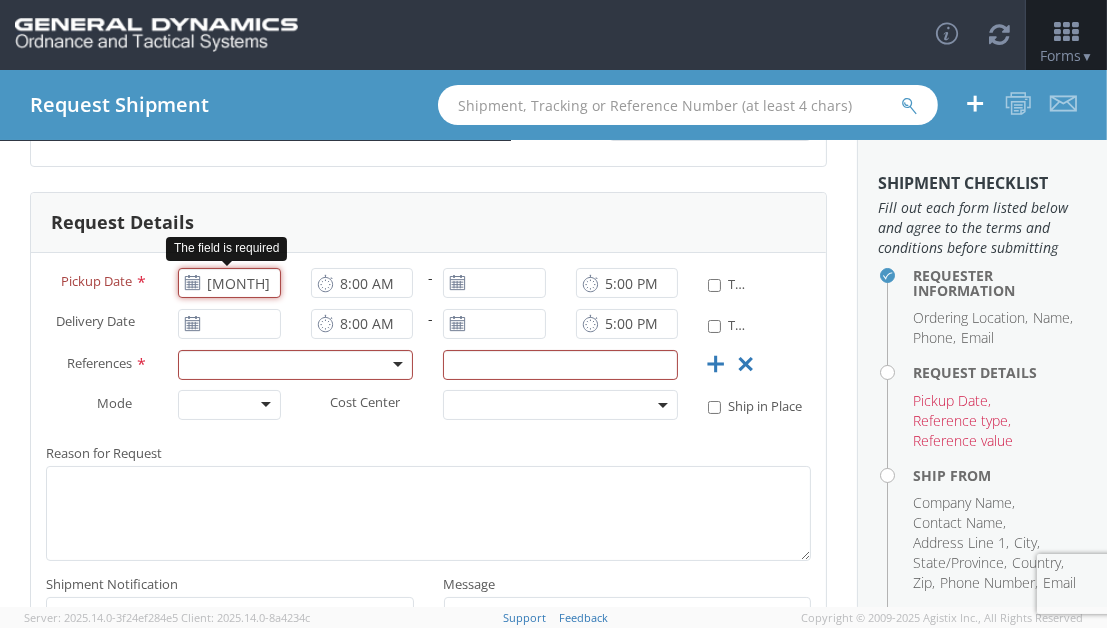 click on "[MONTH]/[DAY]/[YEAR]" at bounding box center [229, 283] 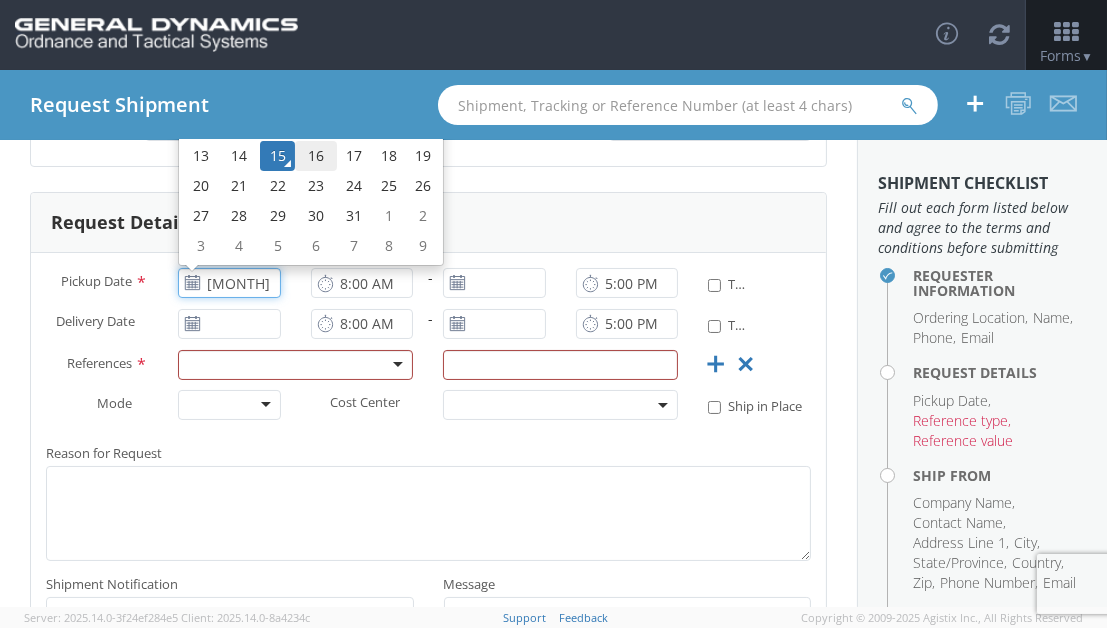 click on "16" at bounding box center [316, 156] 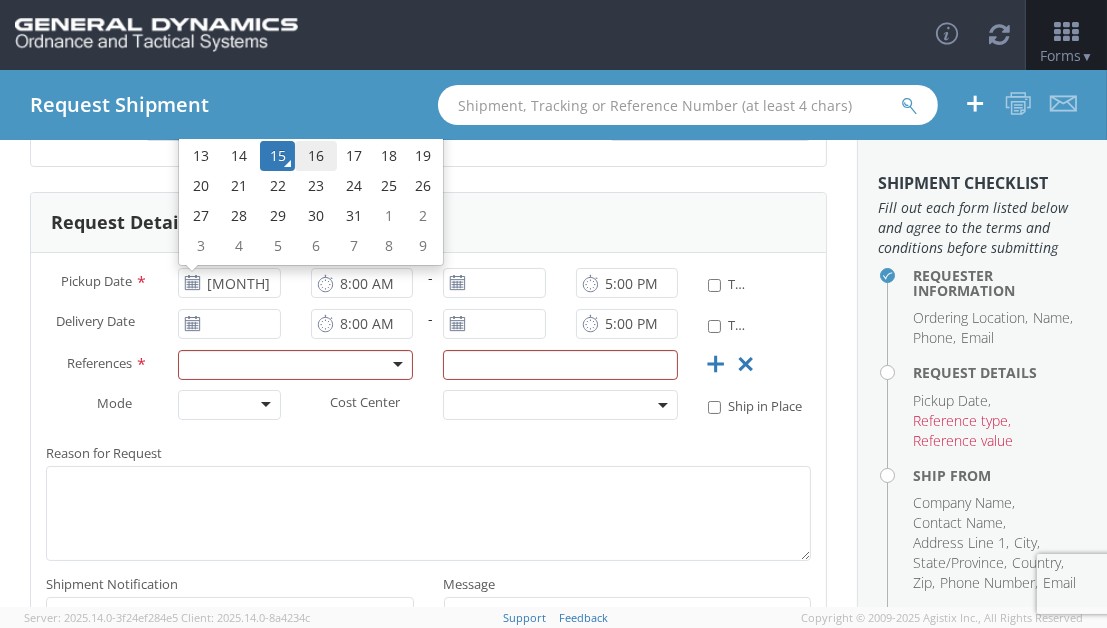 type on "[MONTH]/[DAY]/[YEAR]" 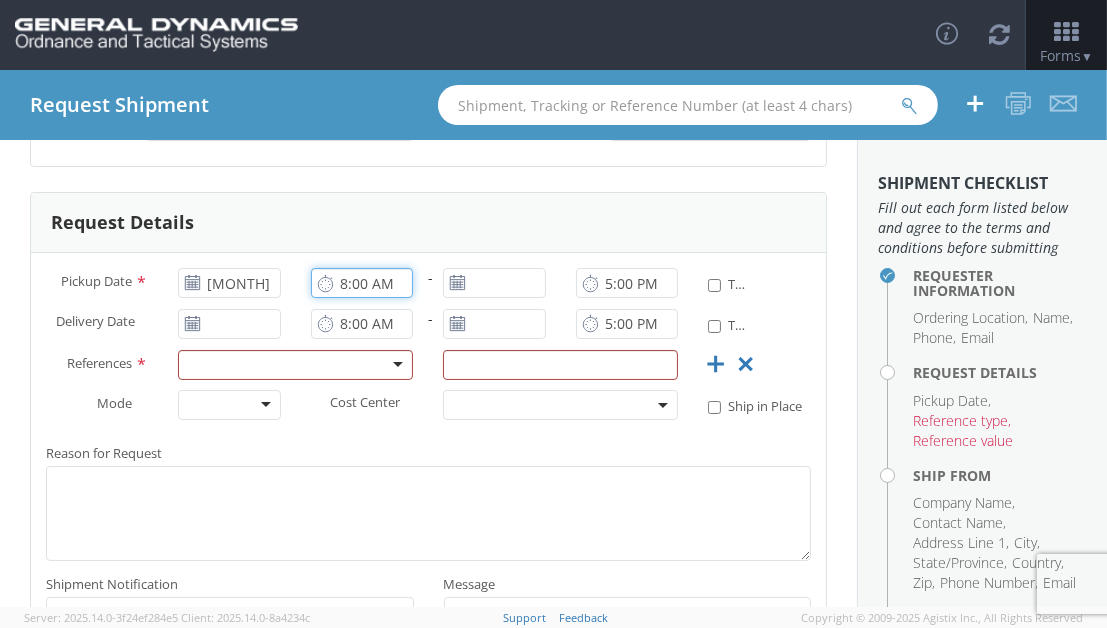 click on "8:00 AM" at bounding box center [362, 283] 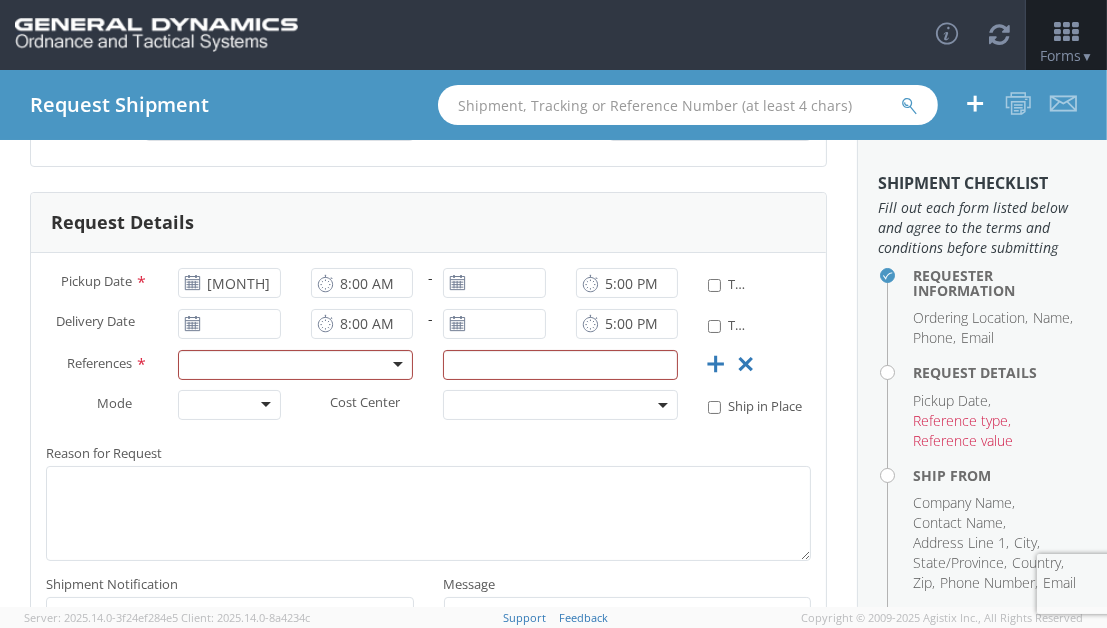click 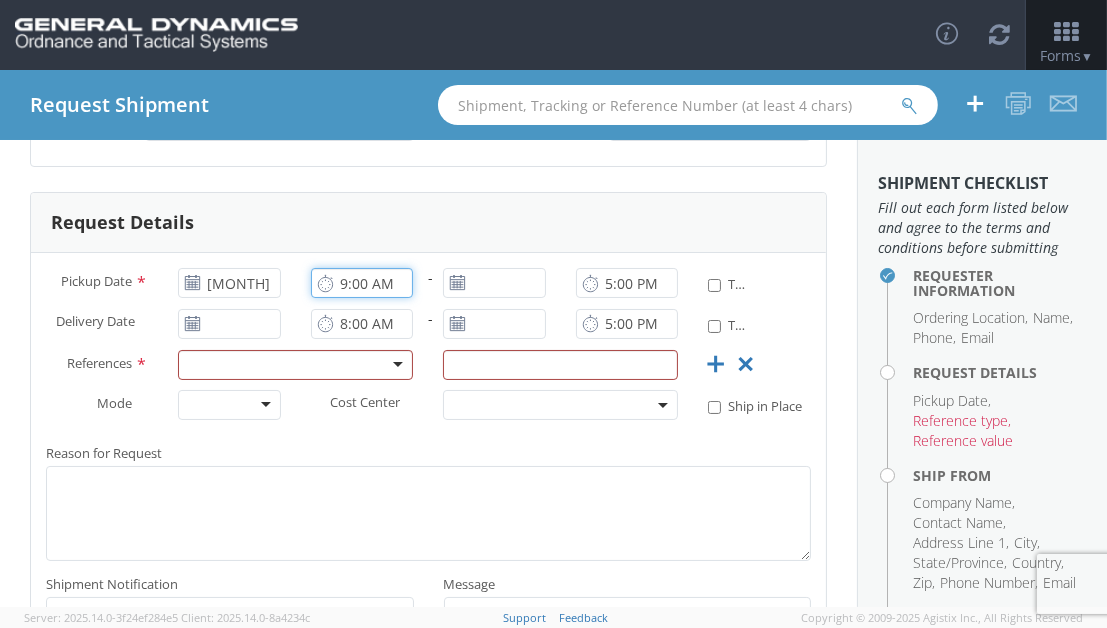type on "9:00 AM" 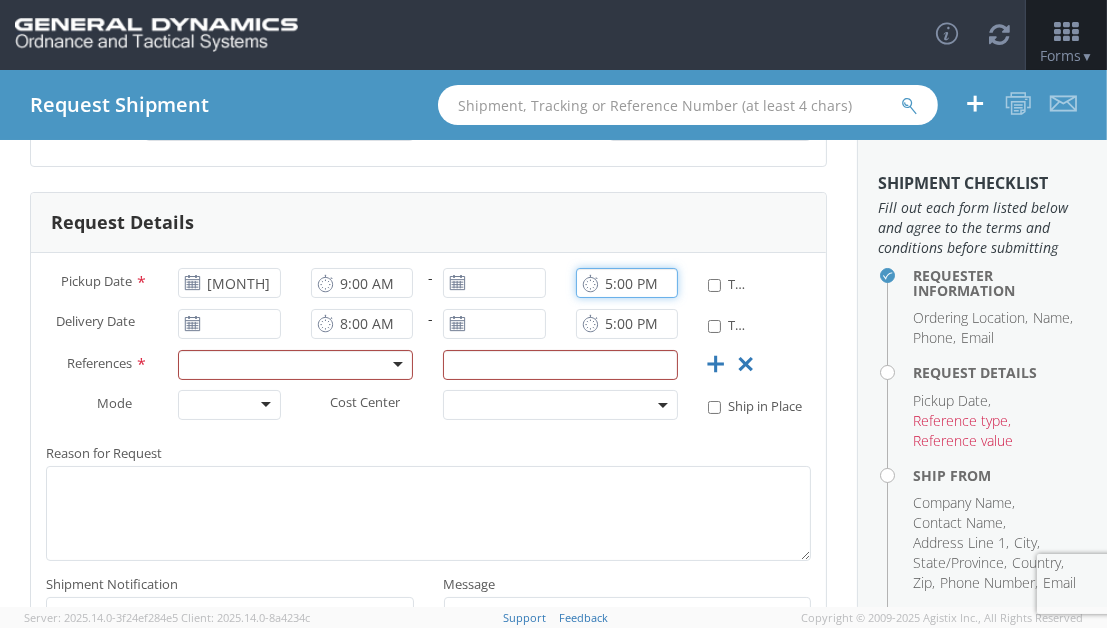 click on "5:00 PM" at bounding box center [627, 283] 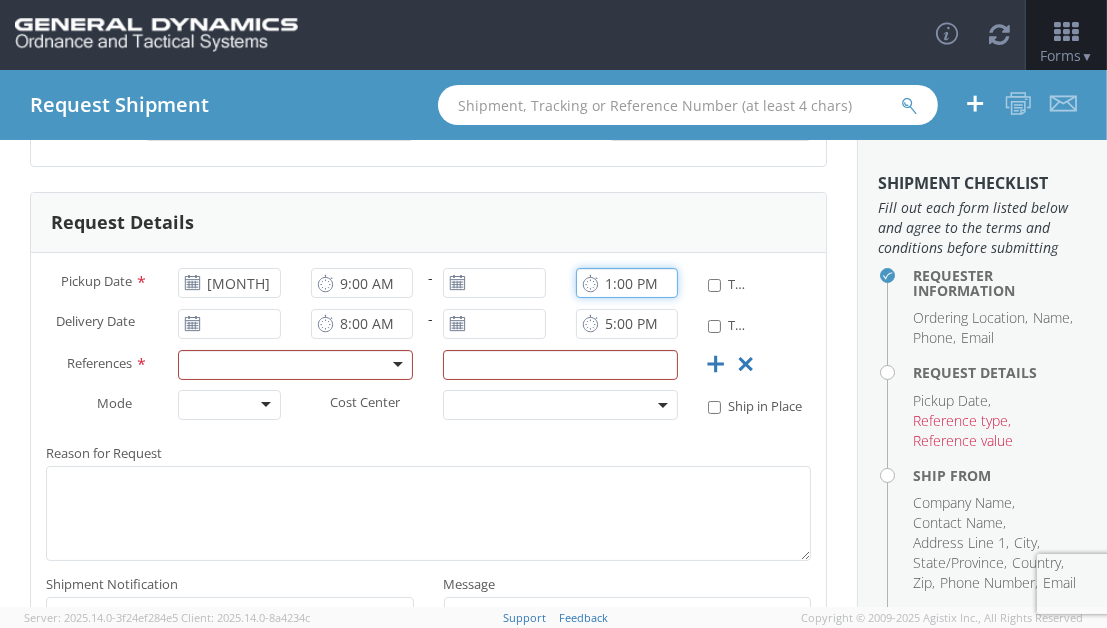 type on "1:00 PM" 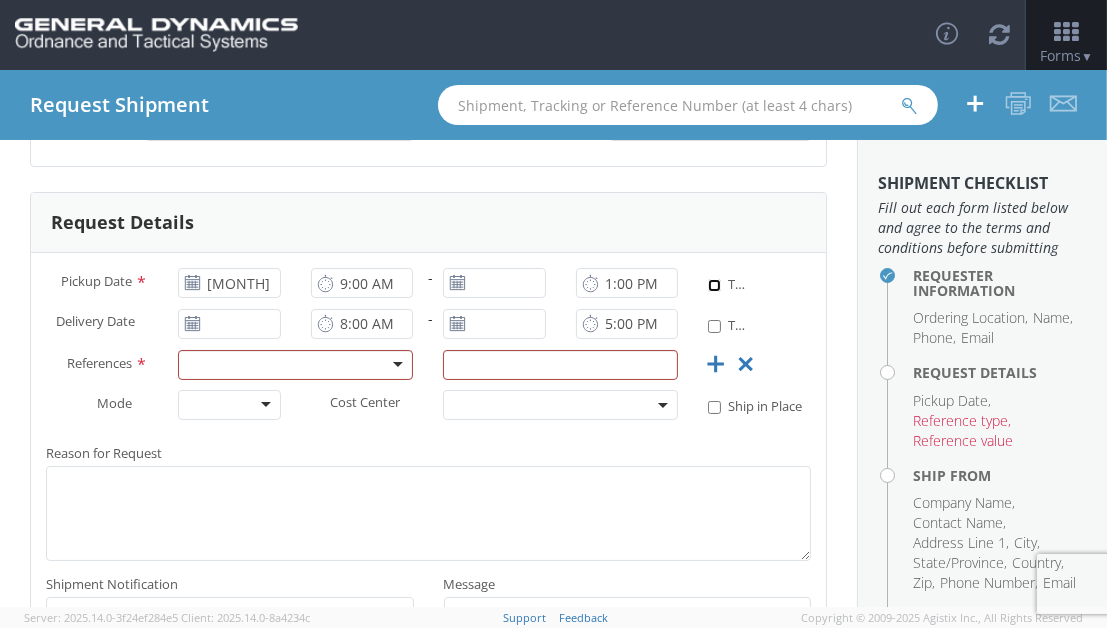 click on "* Time Definite" at bounding box center [714, 285] 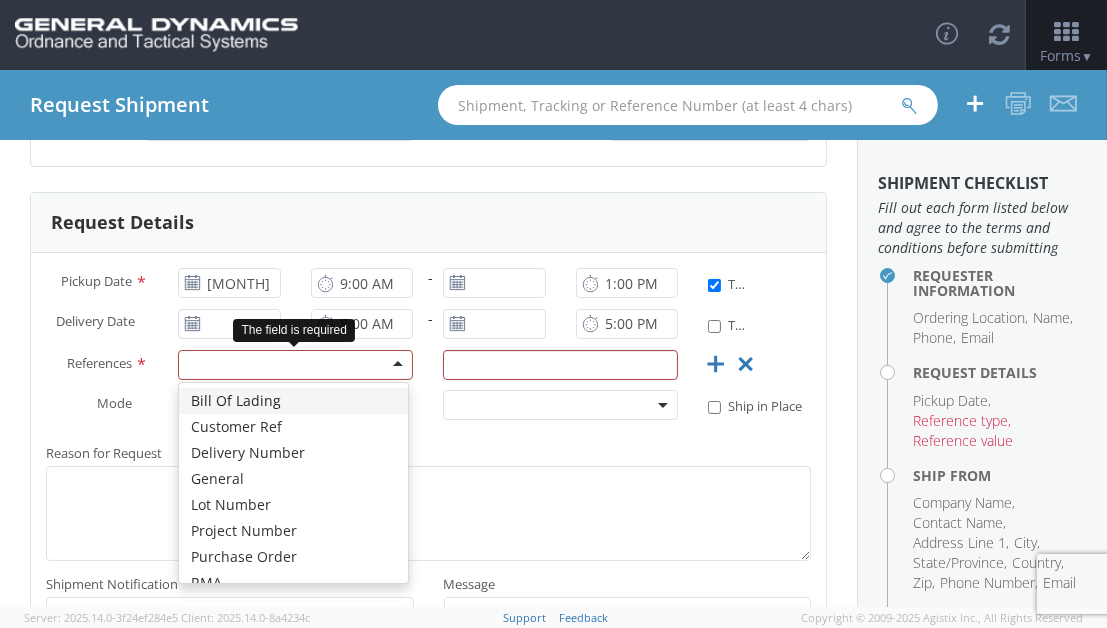 click at bounding box center (295, 365) 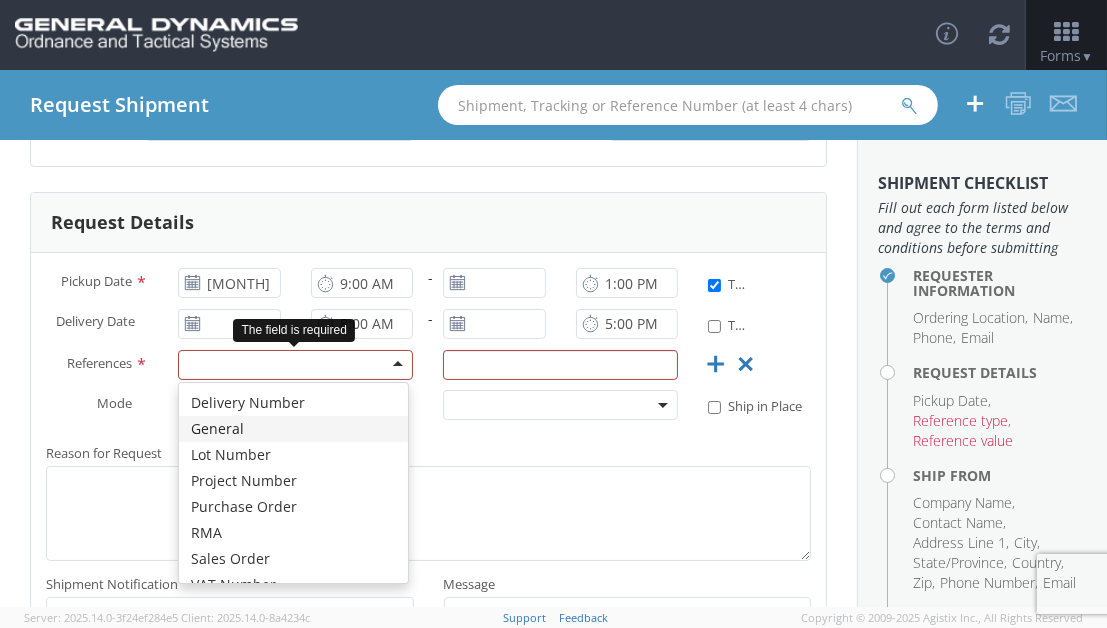 scroll, scrollTop: 95, scrollLeft: 0, axis: vertical 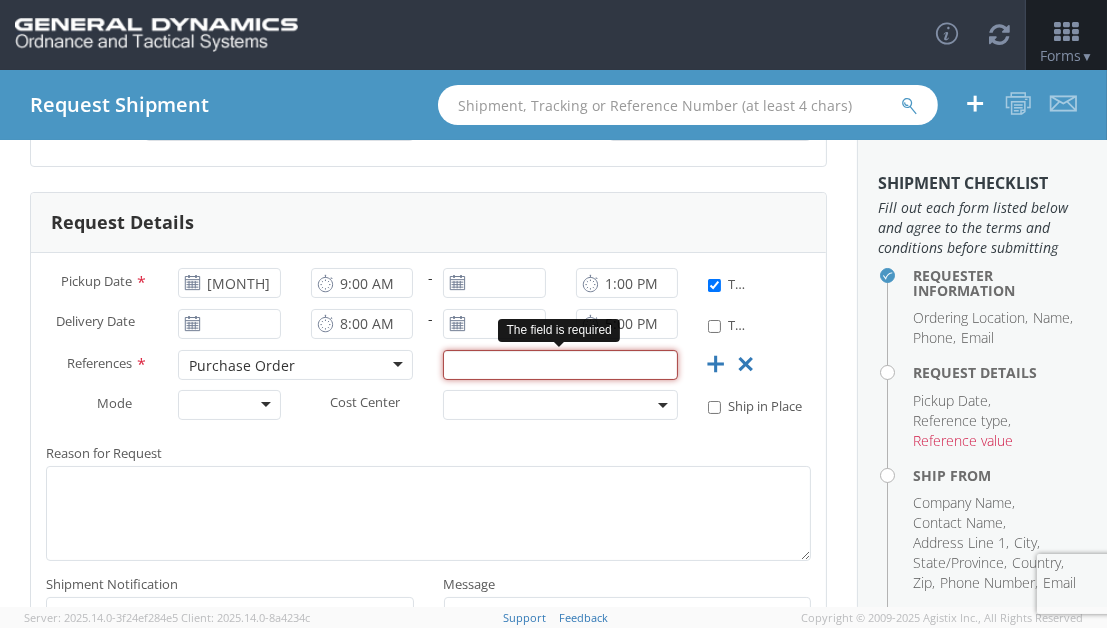 click at bounding box center [560, 365] 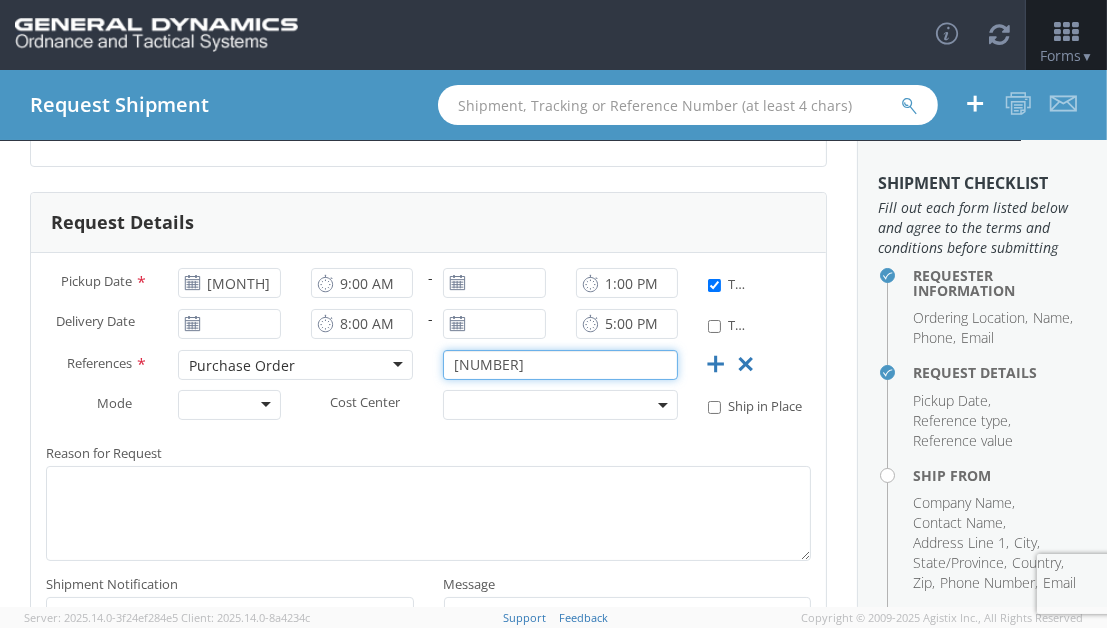 type on "[NUMBER]" 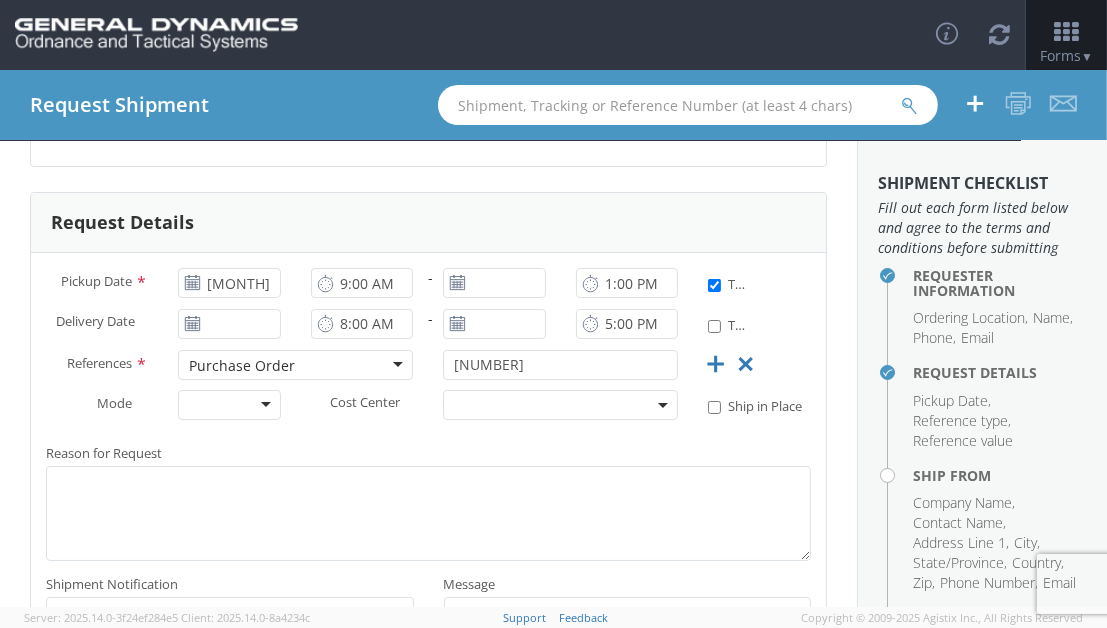click at bounding box center (229, 405) 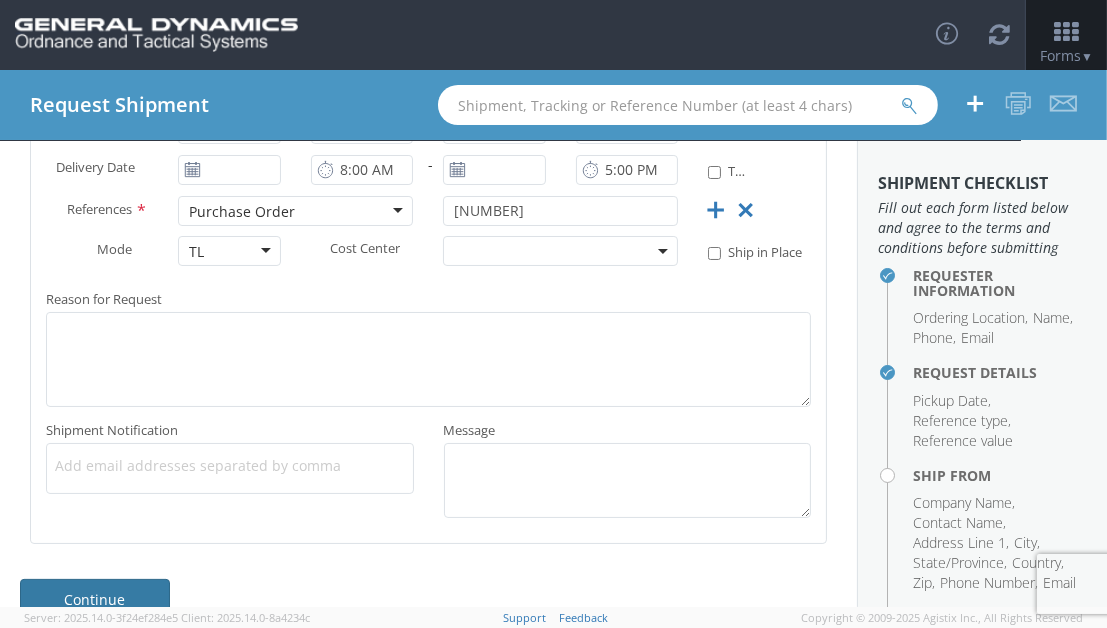 scroll, scrollTop: 545, scrollLeft: 0, axis: vertical 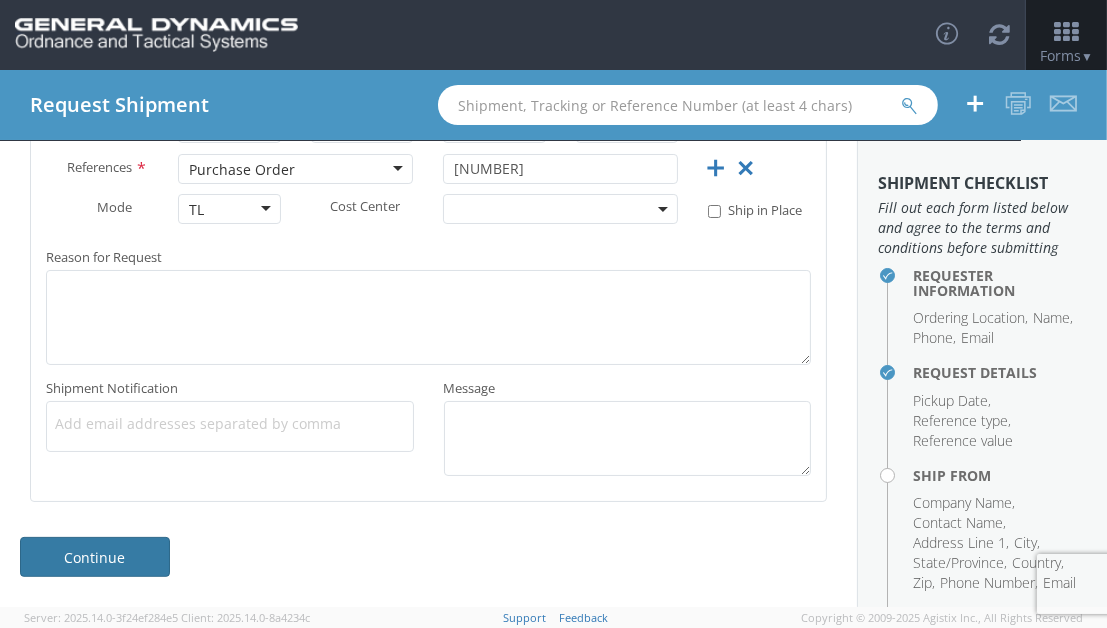 click on "Continue" at bounding box center [95, 557] 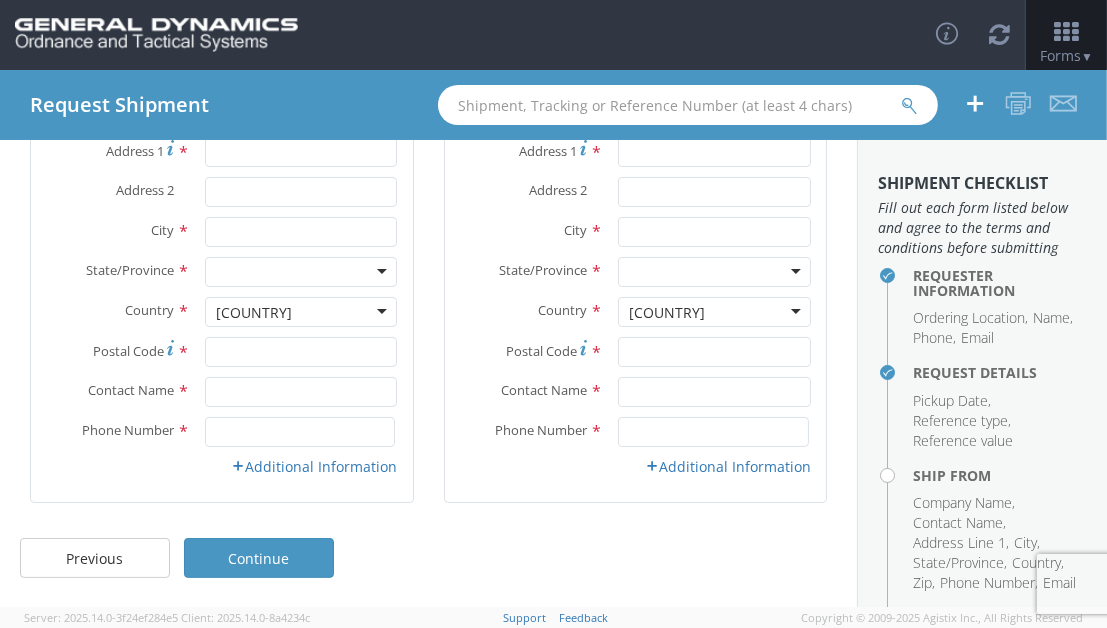 scroll, scrollTop: 93, scrollLeft: 0, axis: vertical 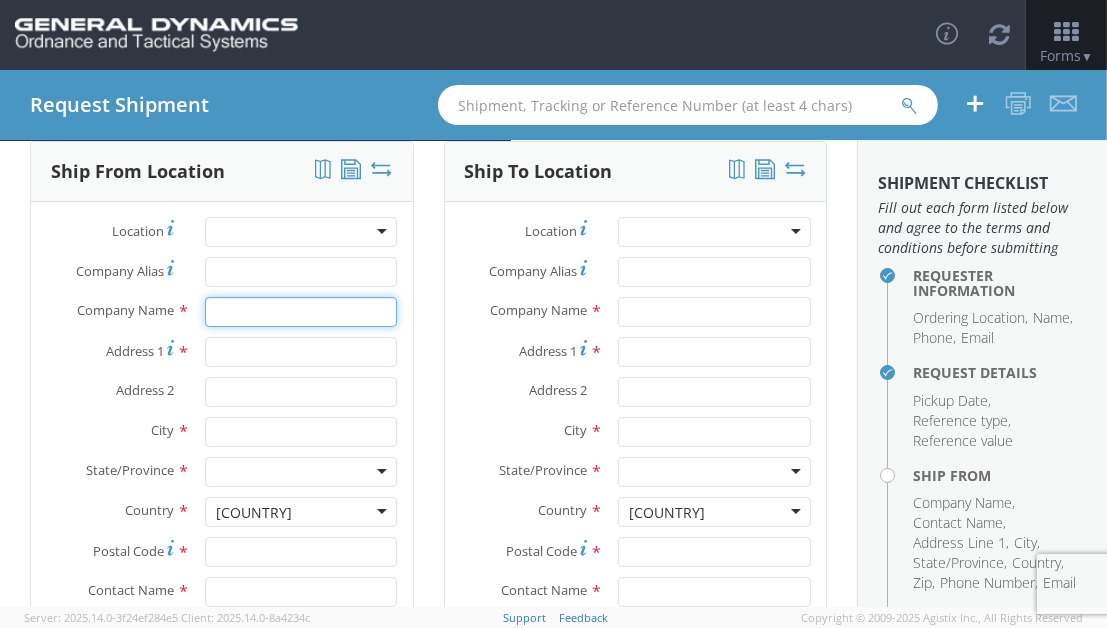 click at bounding box center [301, 312] 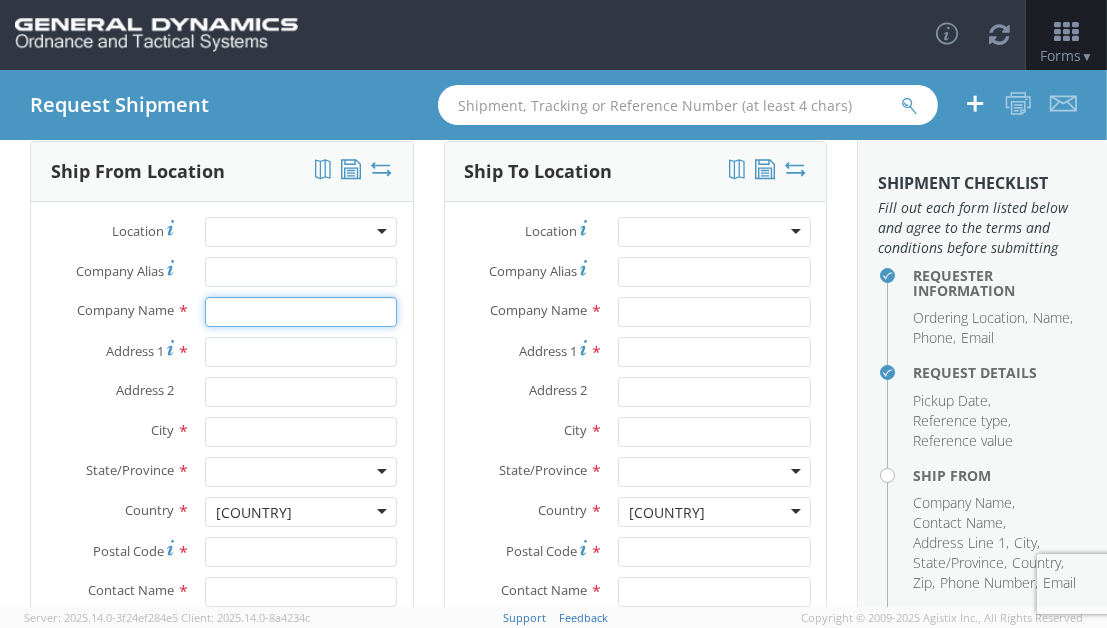 type on "[COMPANY]" 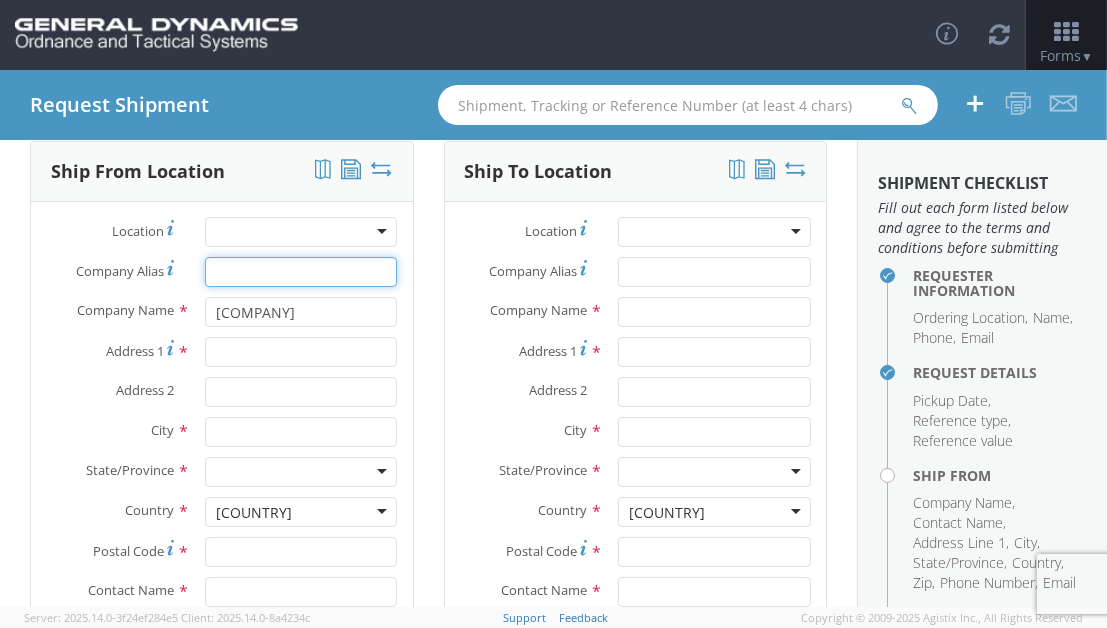 type on "[COMPANY]" 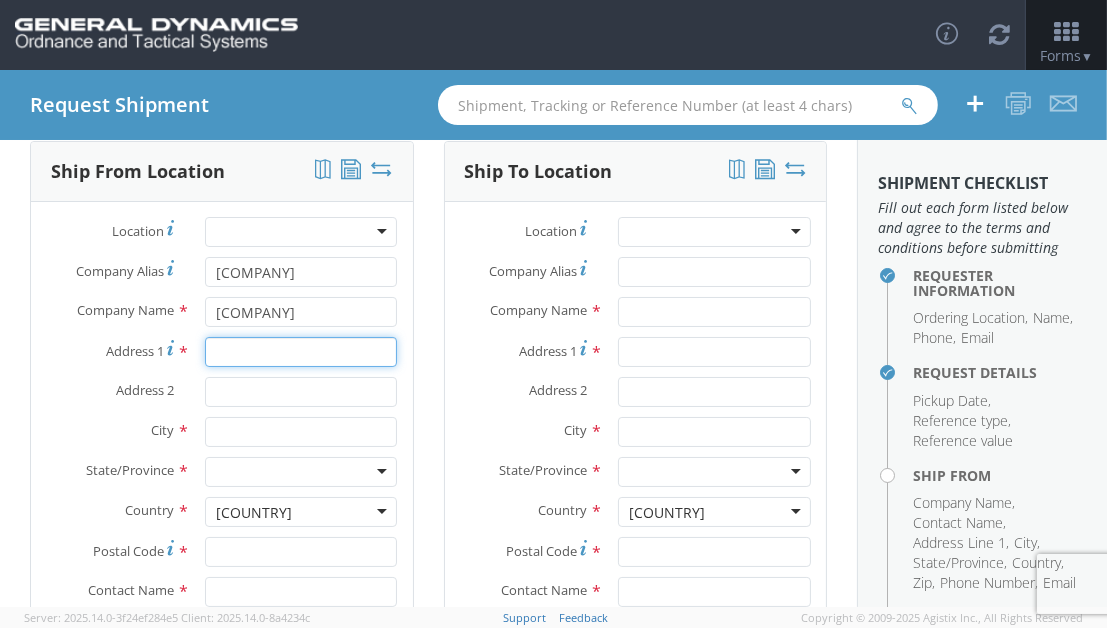type on "[NUMBER] [STREET]" 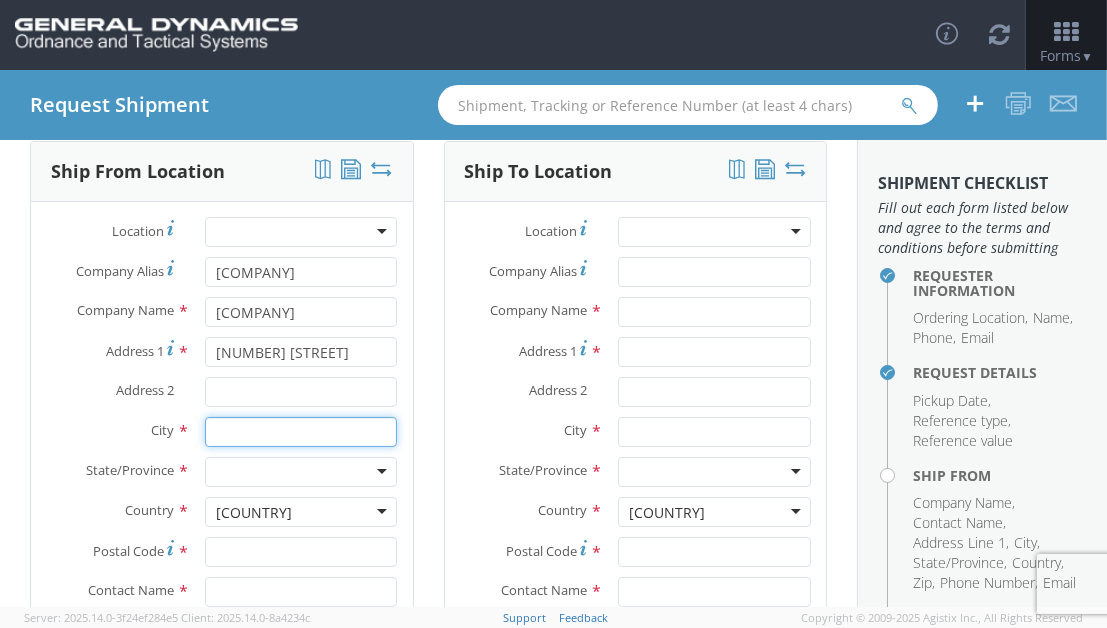 type on "[CITY]" 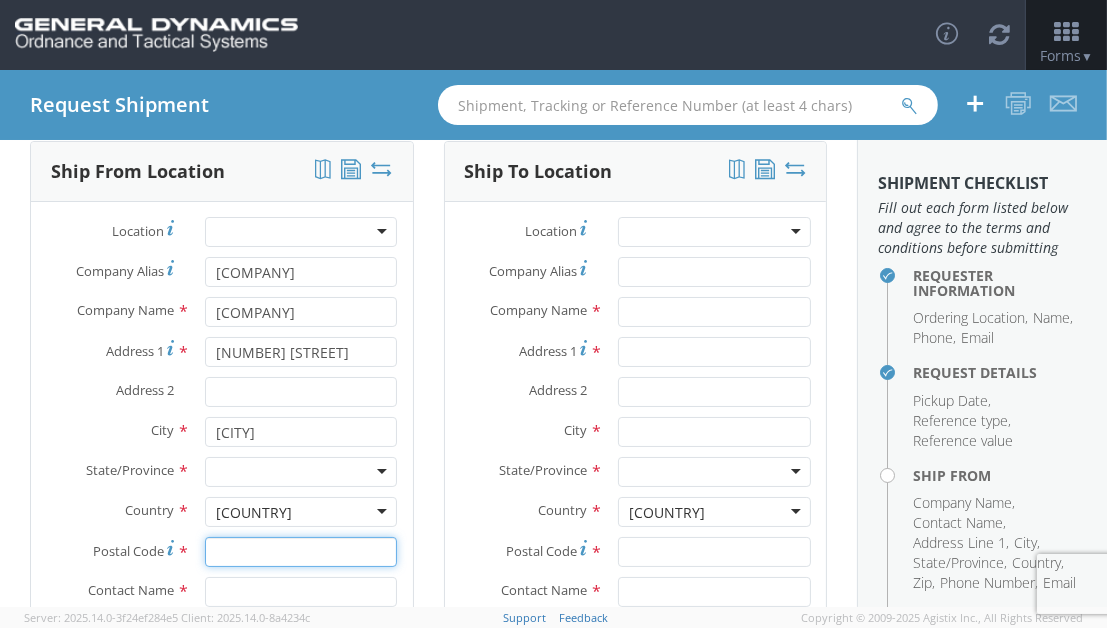 type on "[NUMBER]" 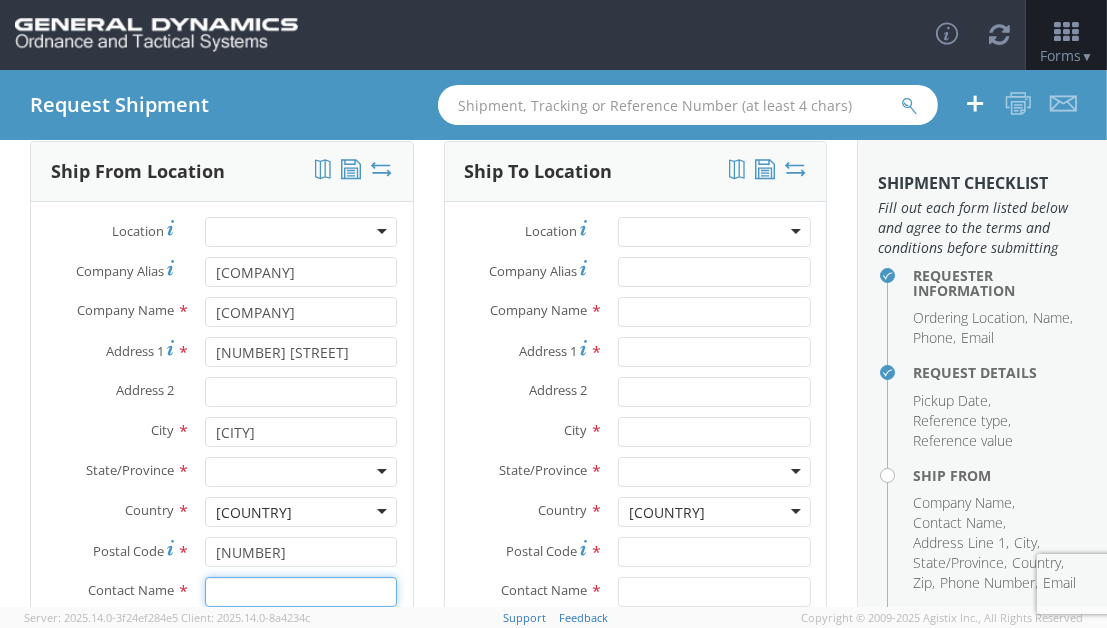 type on "[FIRST] [LAST]" 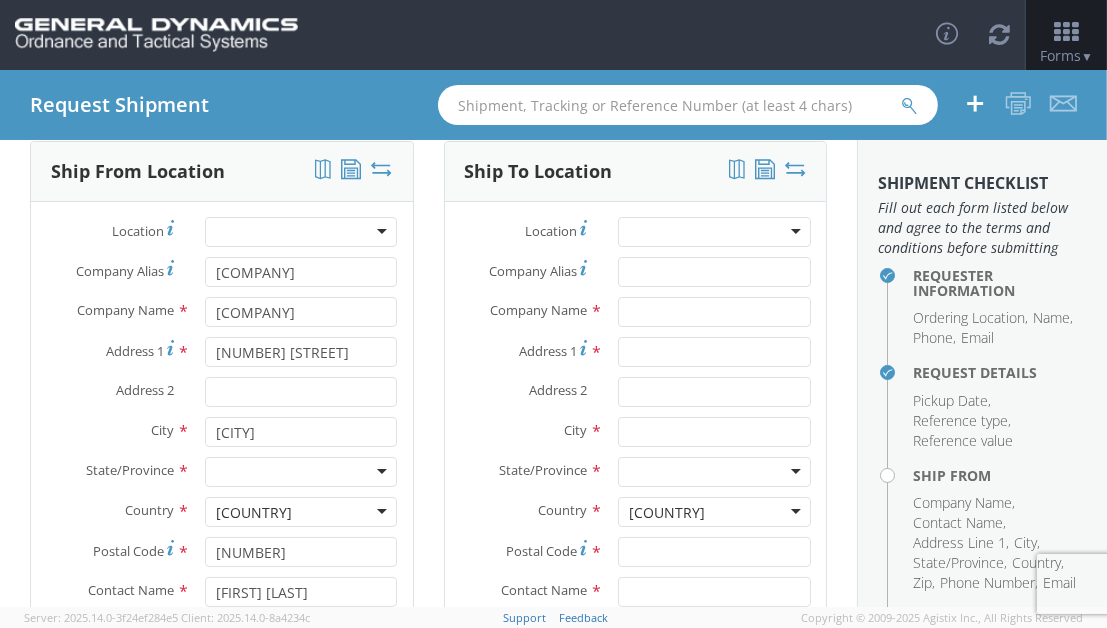 type on "[PHONE]" 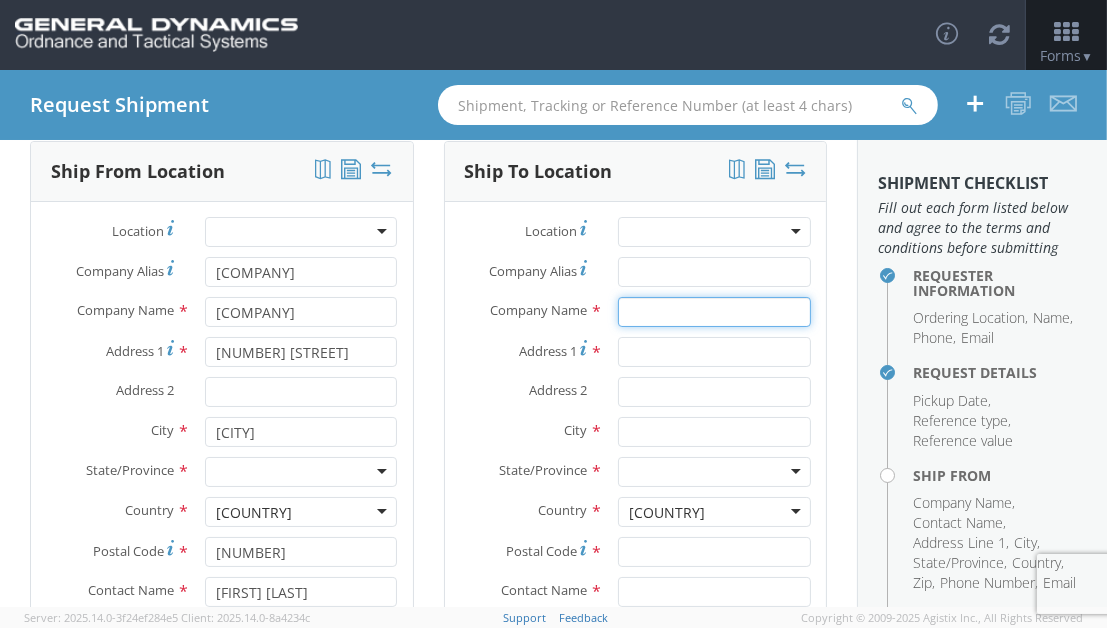 type on "GD-OTS Marion IL" 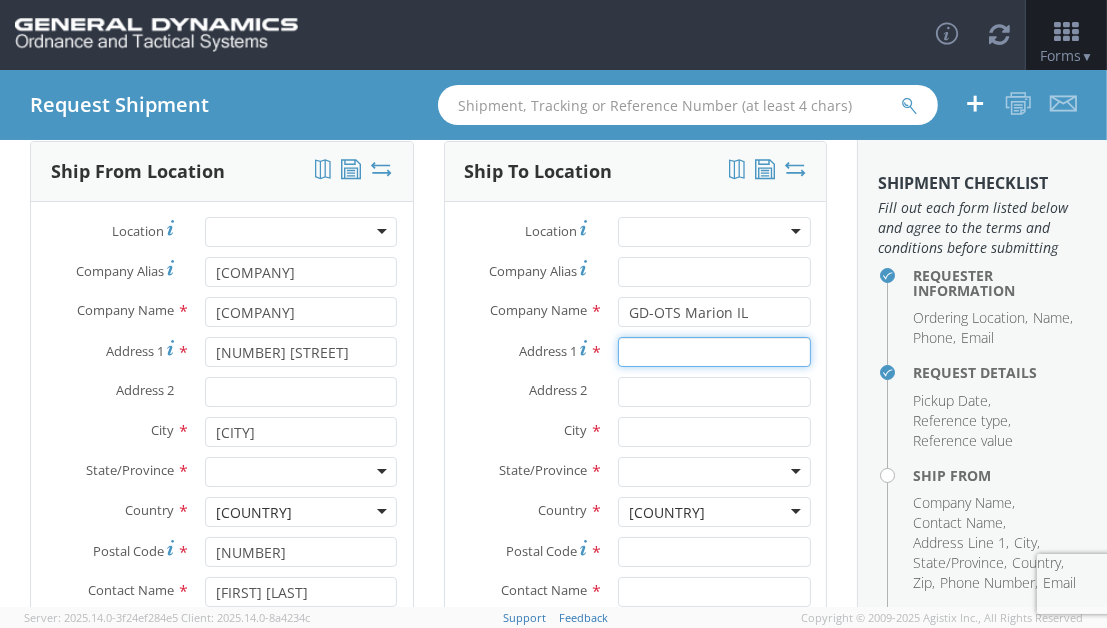 type on "[NUMBER] [STREET]" 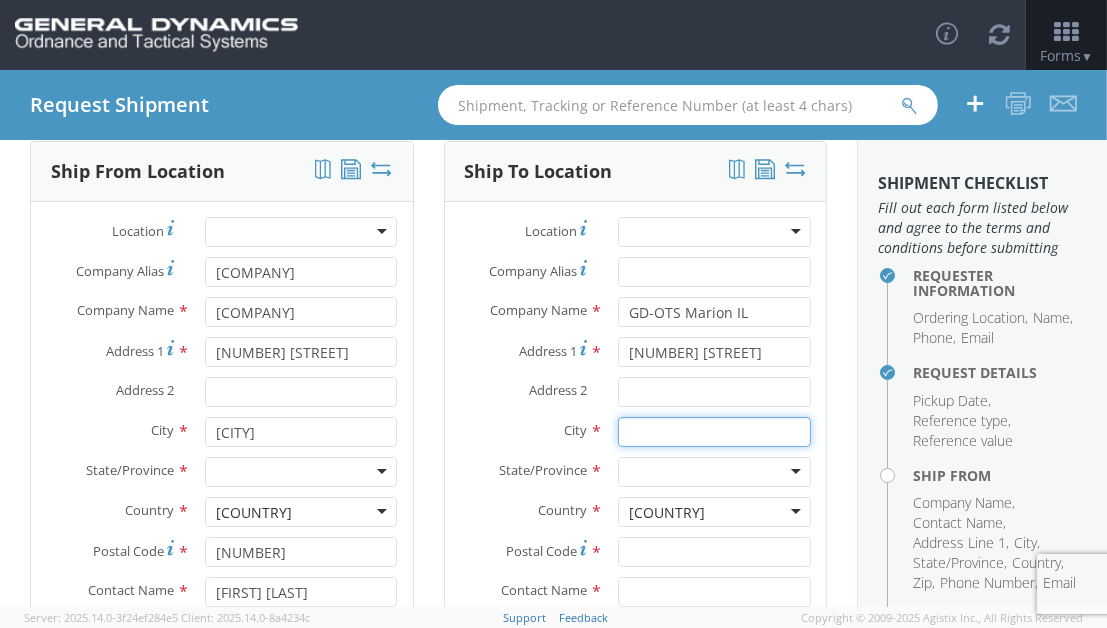 type on "[CITY]" 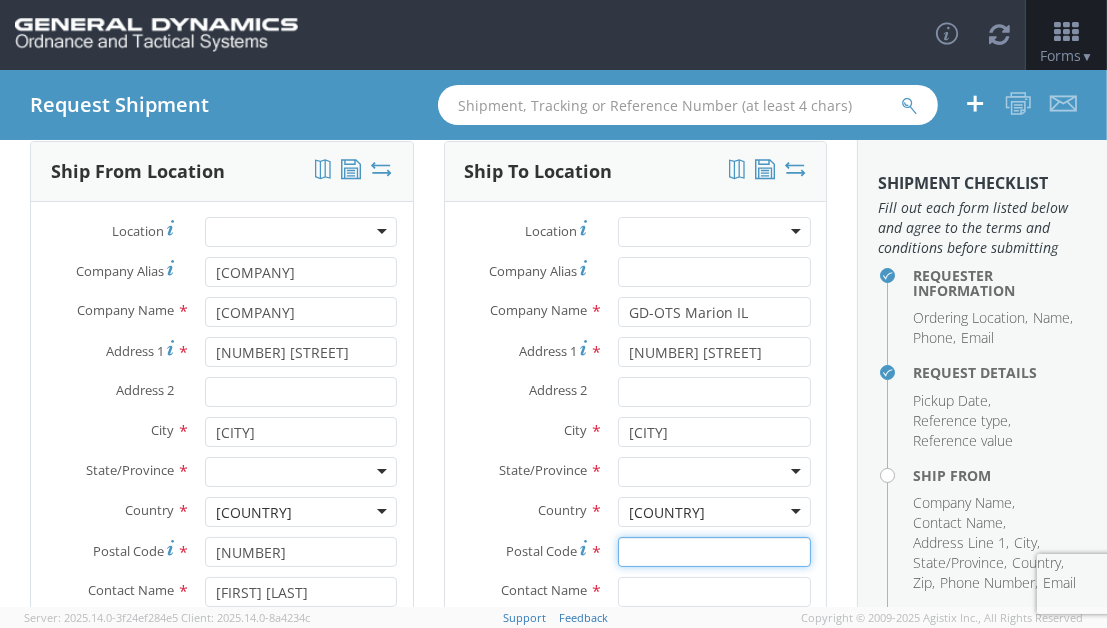 type on "62959" 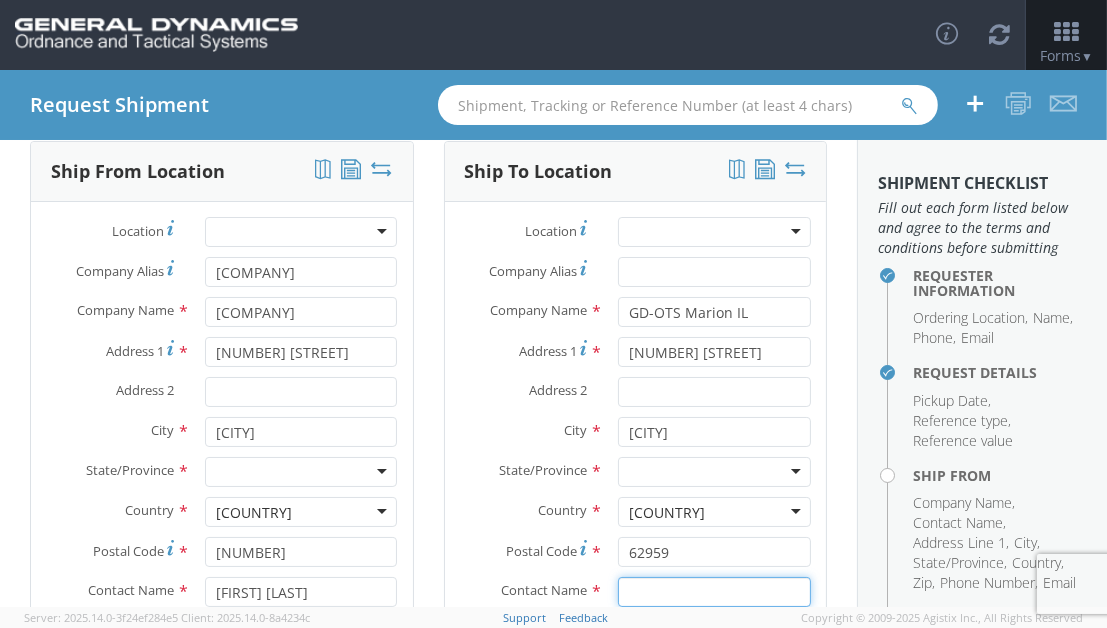 type on "[FIRST] [LAST]" 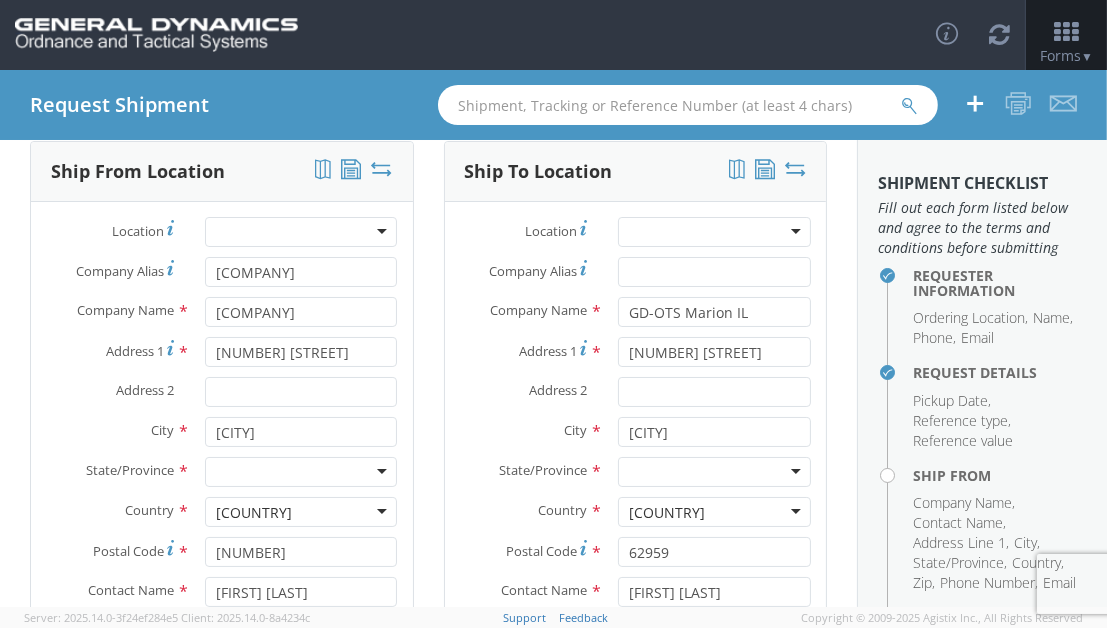 type on "[PHONE]" 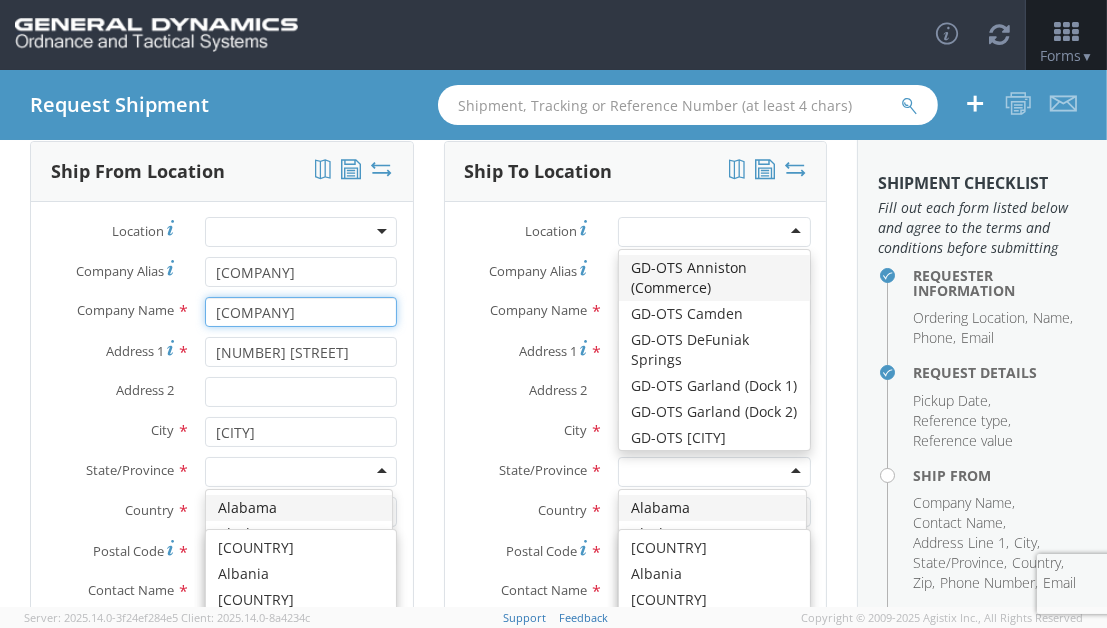 scroll, scrollTop: 0, scrollLeft: 0, axis: both 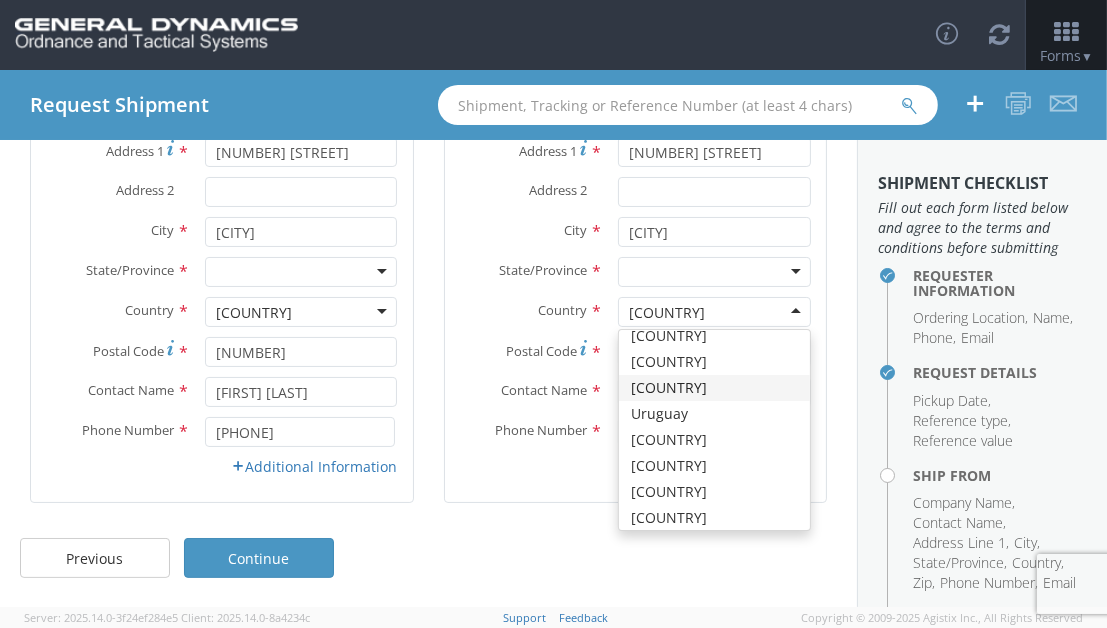 click on "Additional Information" at bounding box center (315, 466) 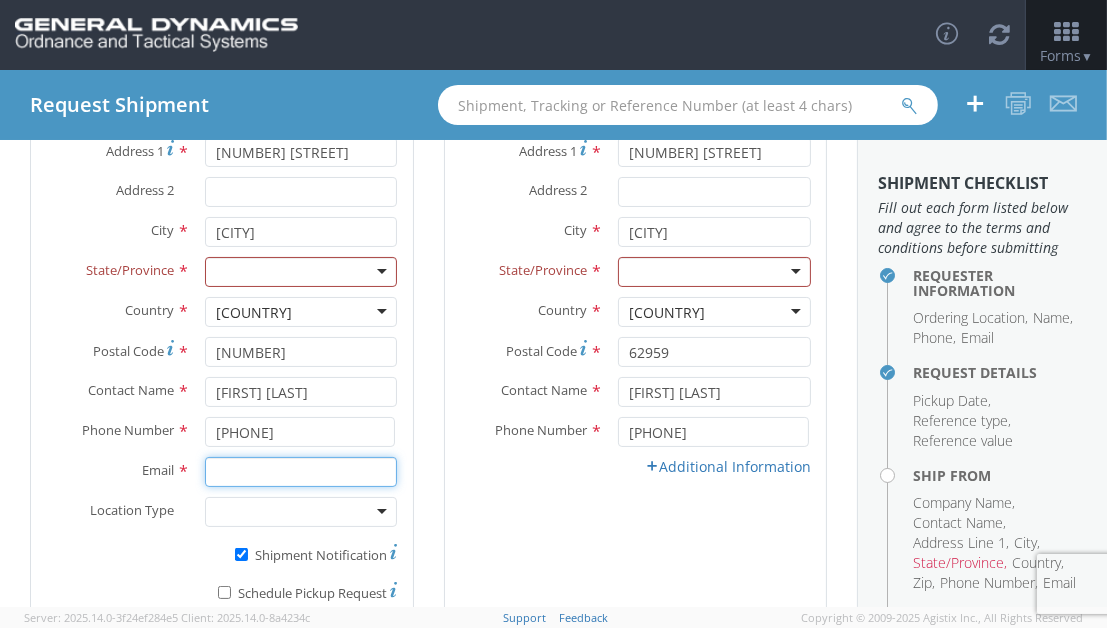 click on "Email        *" at bounding box center (301, 472) 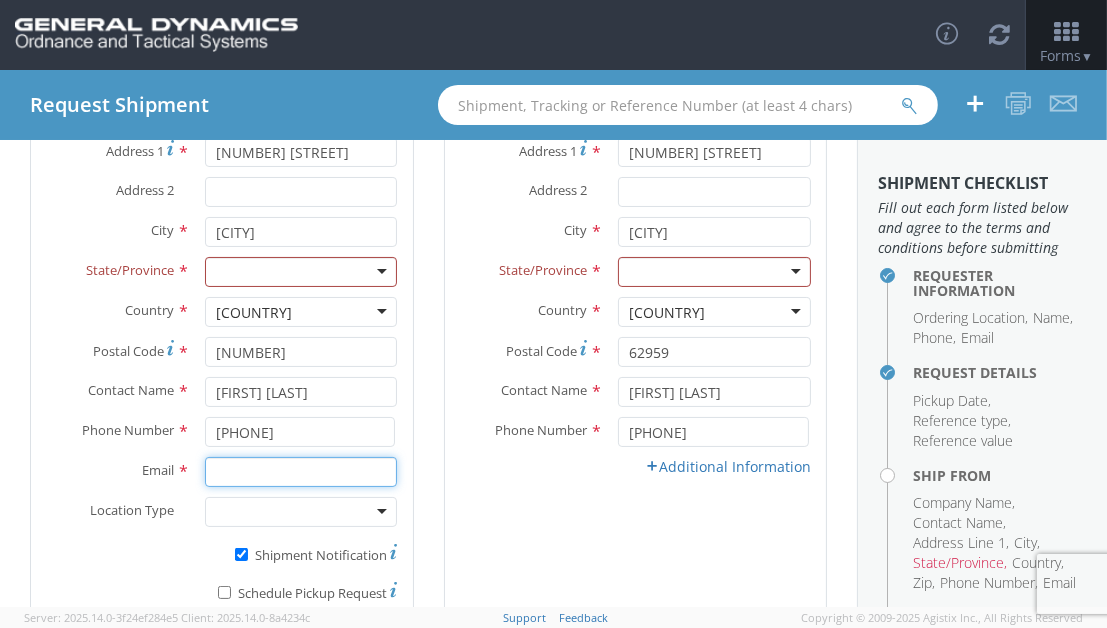 type on "JOEL@[COMPANY].COM" 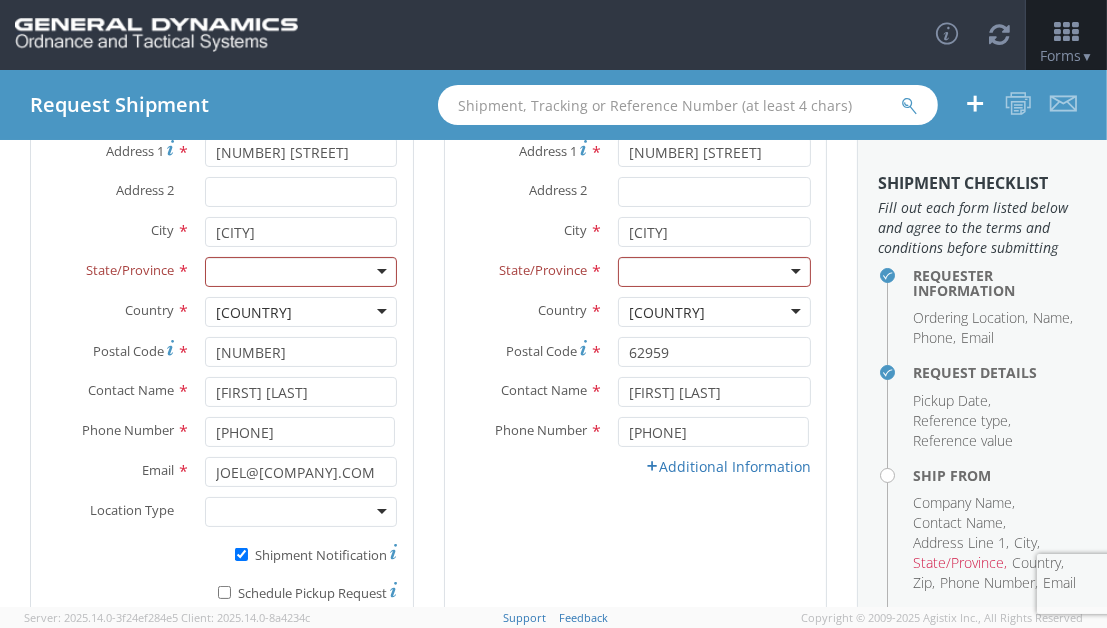 type on "[COMPANY]" 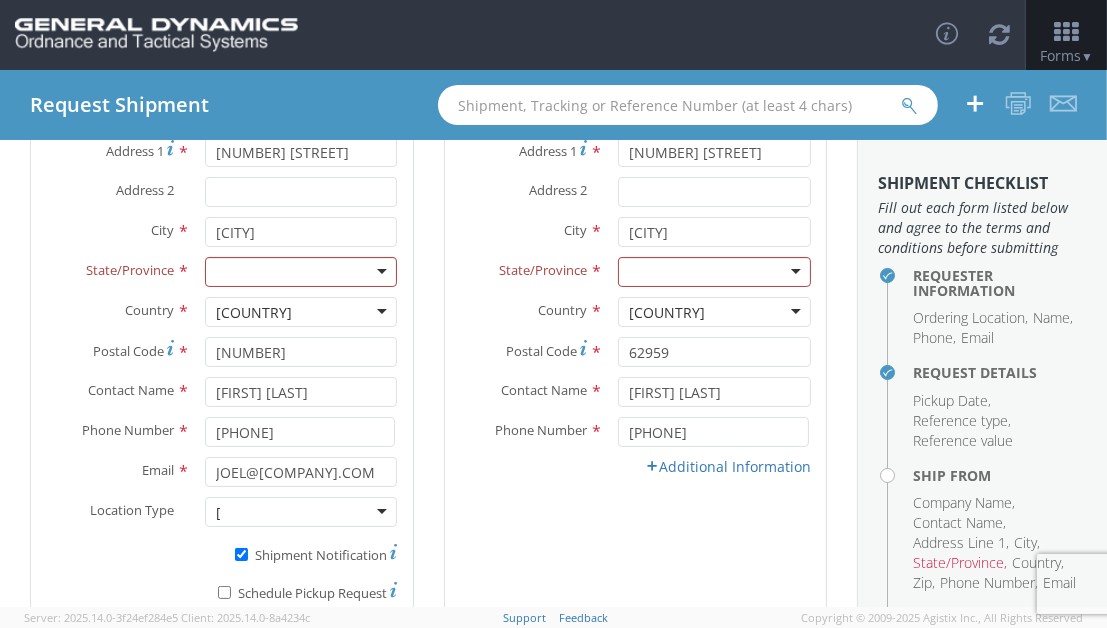 type on "[COMPANY]" 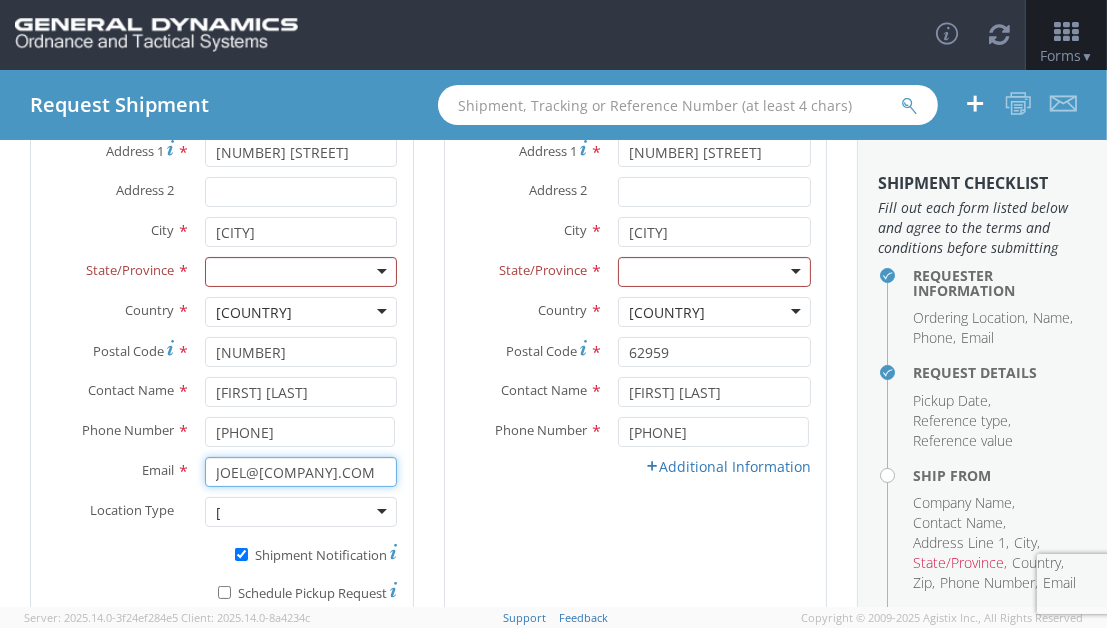 scroll, scrollTop: 8, scrollLeft: 0, axis: vertical 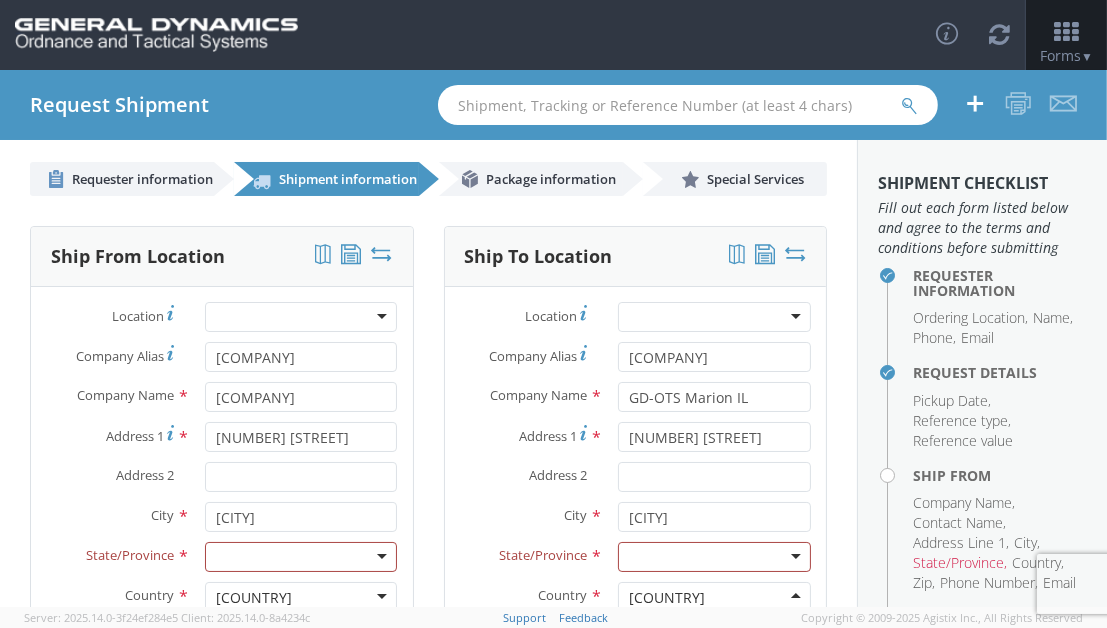 click at bounding box center [301, 557] 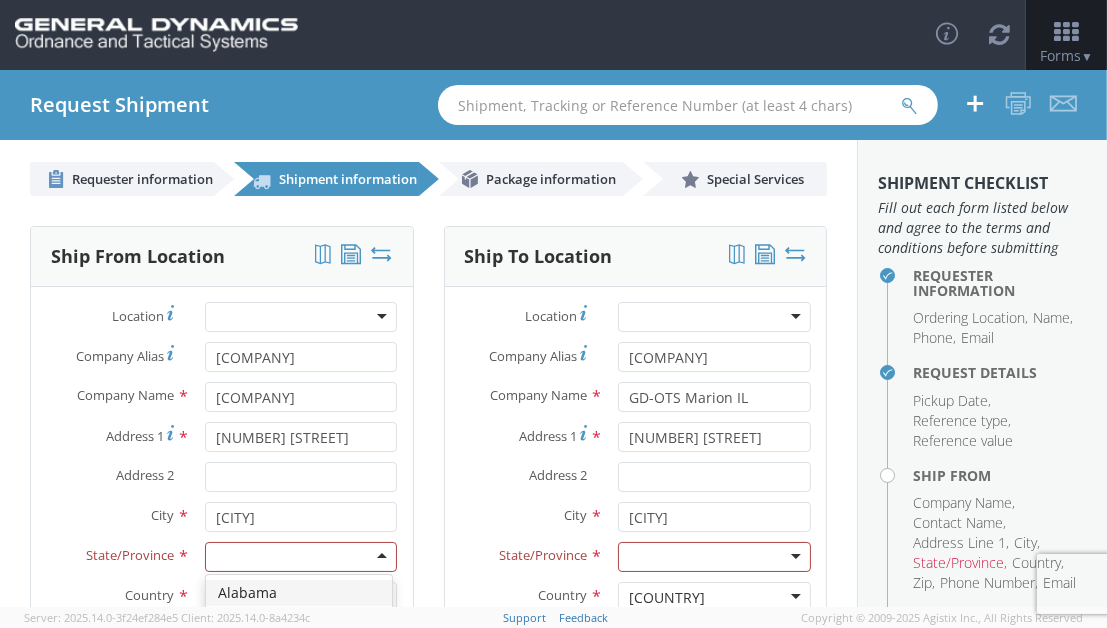 type on "M" 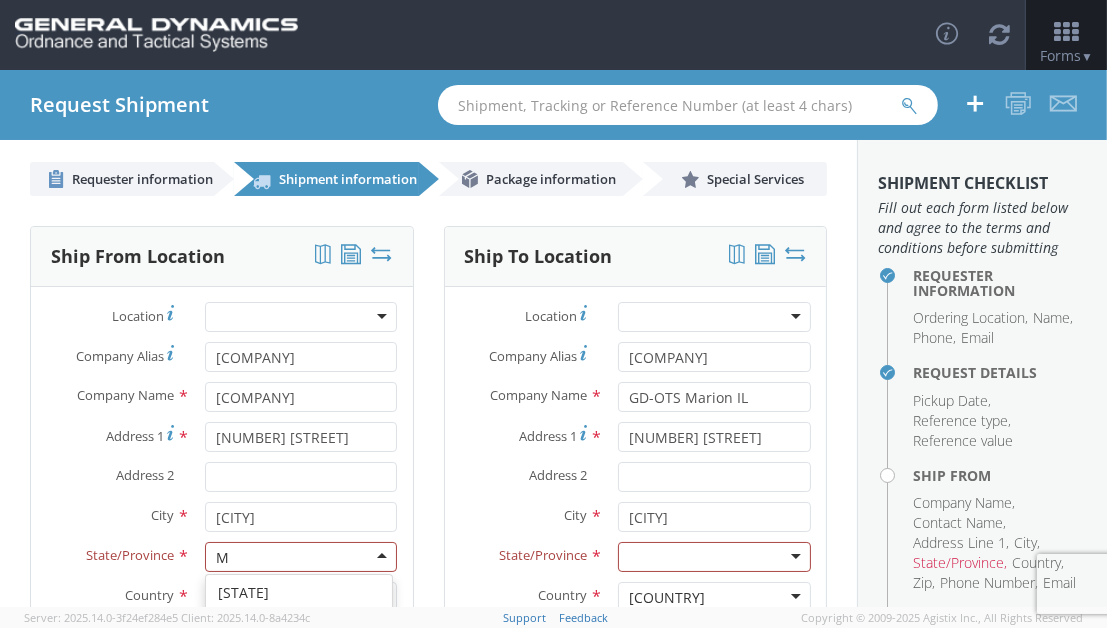 scroll, scrollTop: 49, scrollLeft: 0, axis: vertical 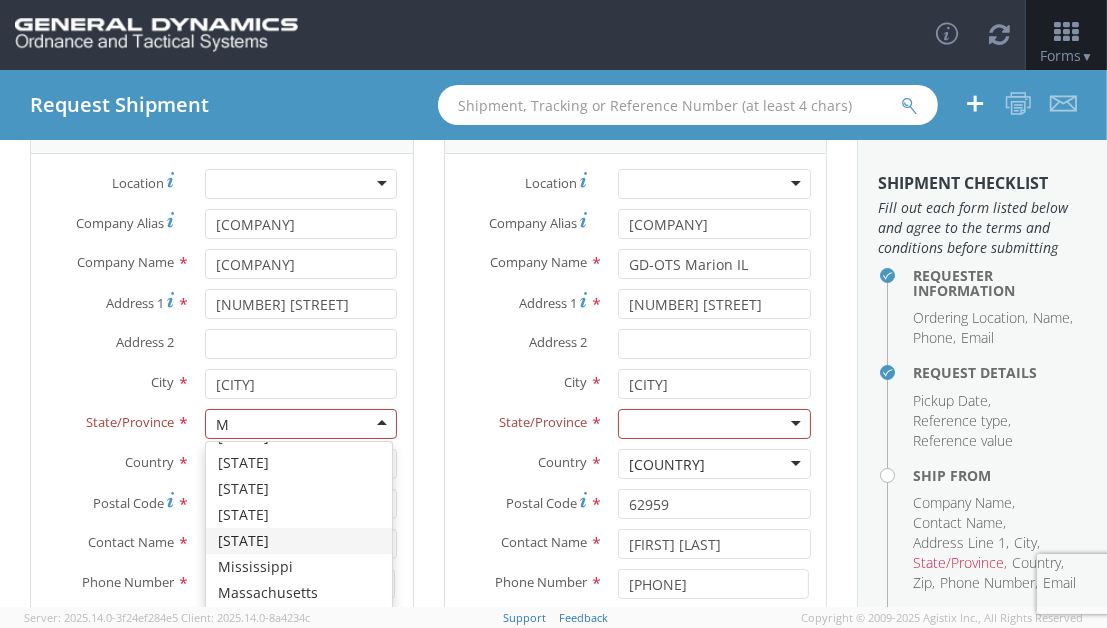 type 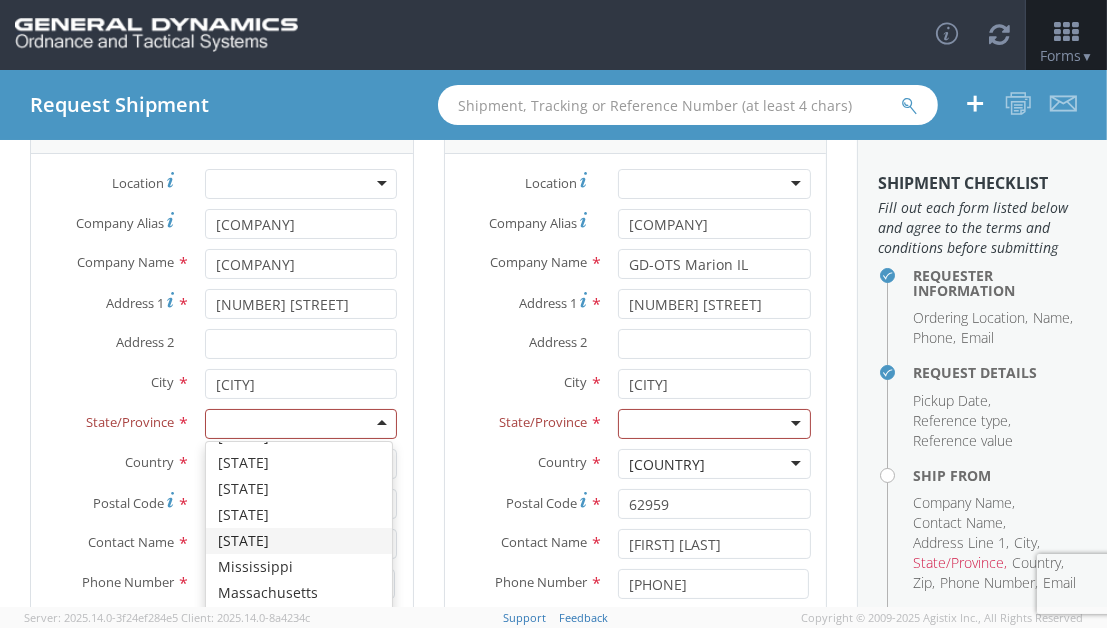 scroll, scrollTop: 0, scrollLeft: 0, axis: both 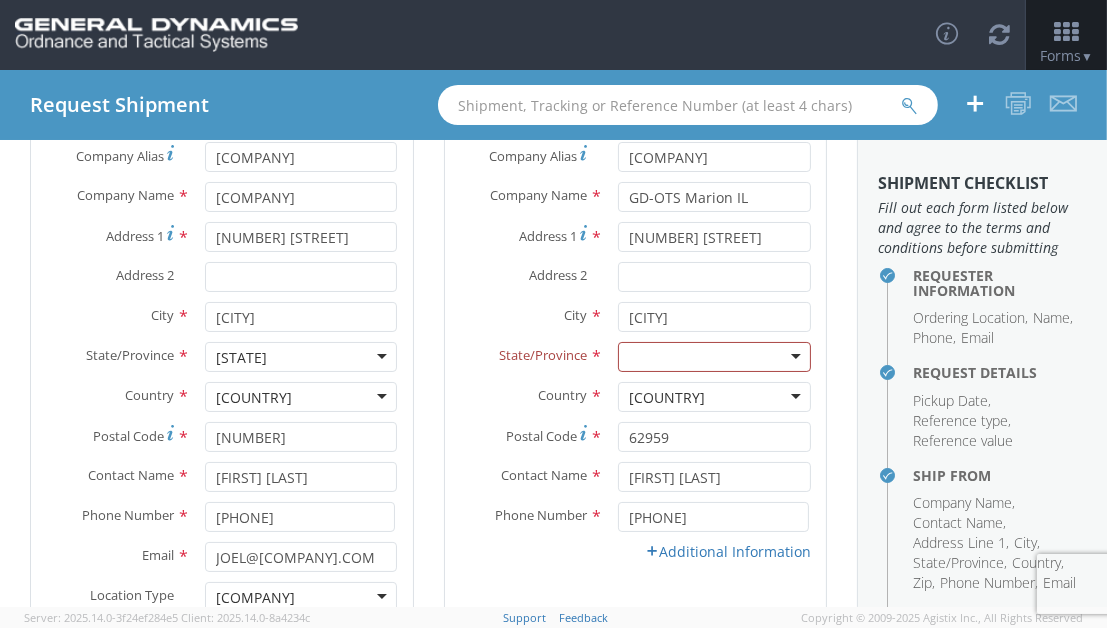click at bounding box center (714, 357) 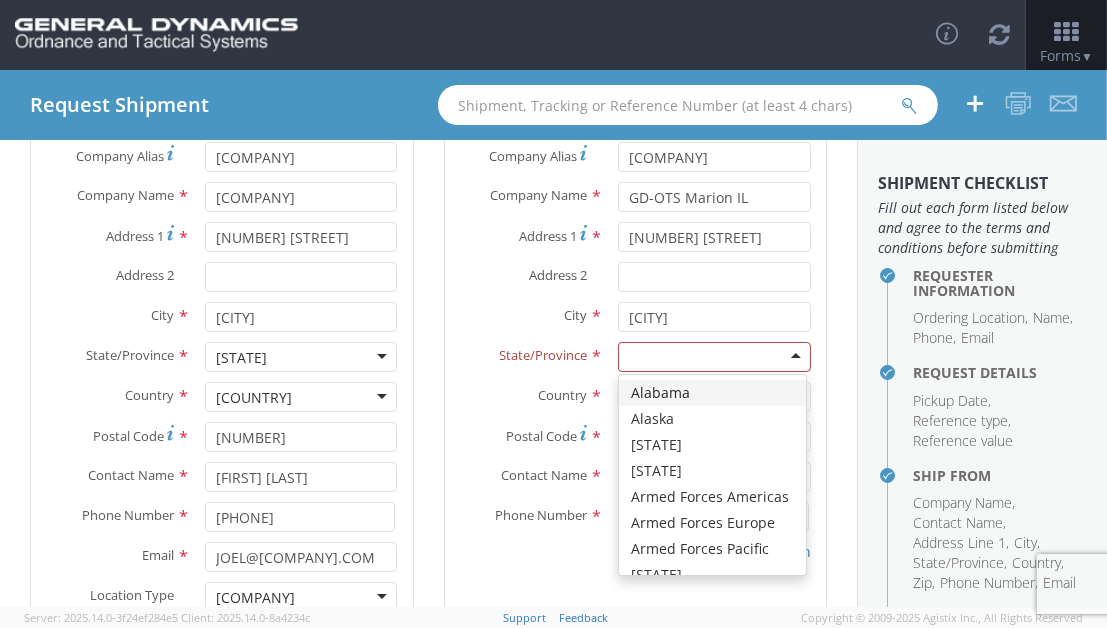 type on "I" 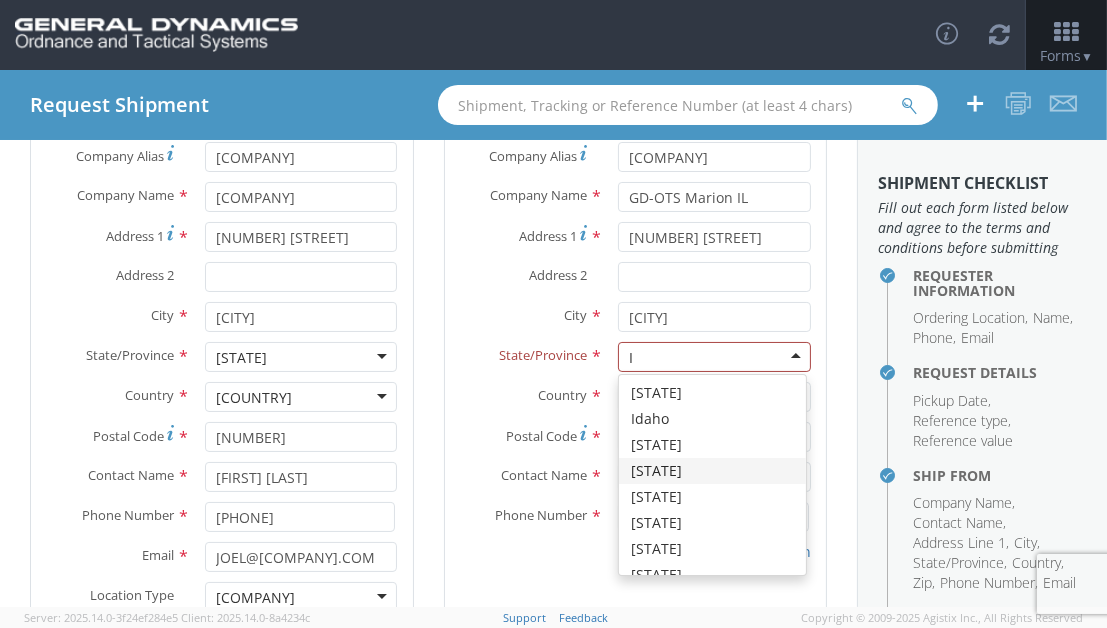 type 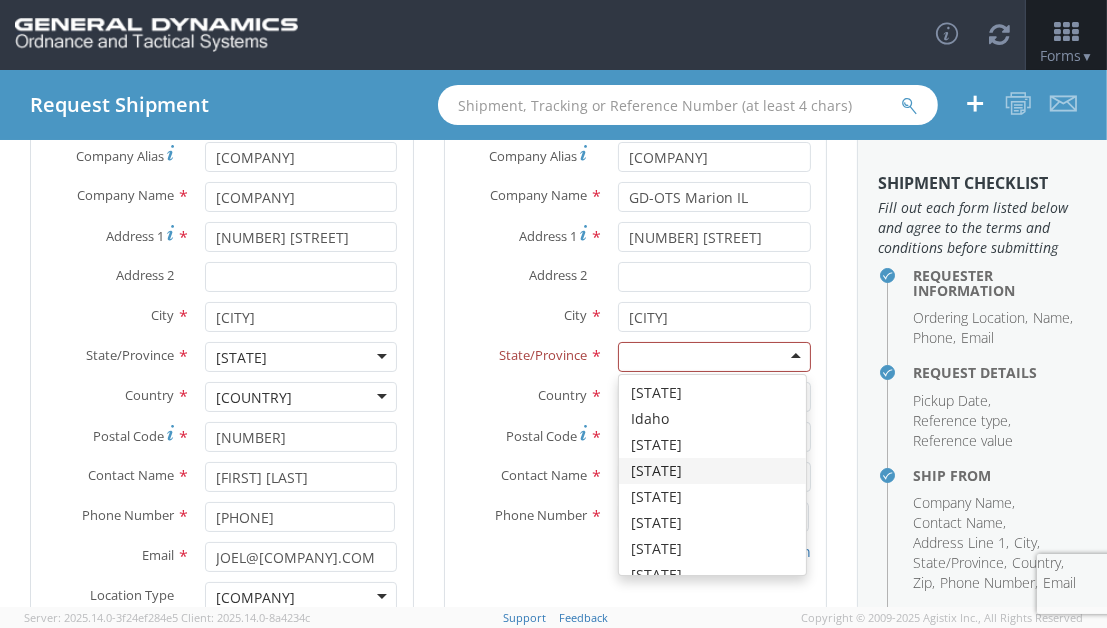 scroll, scrollTop: 0, scrollLeft: 0, axis: both 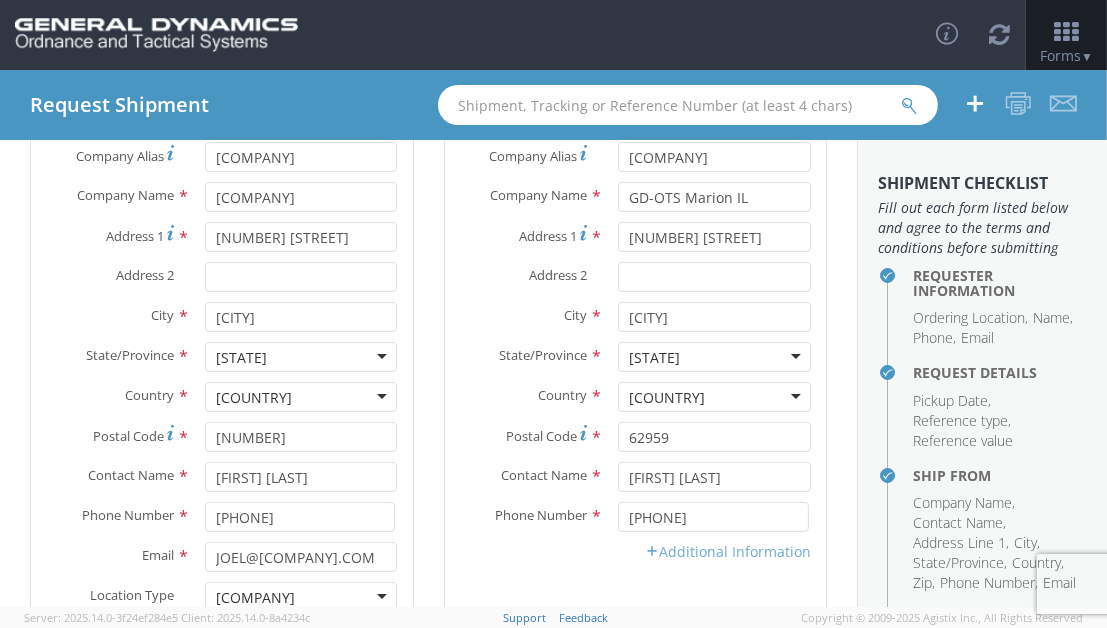 type 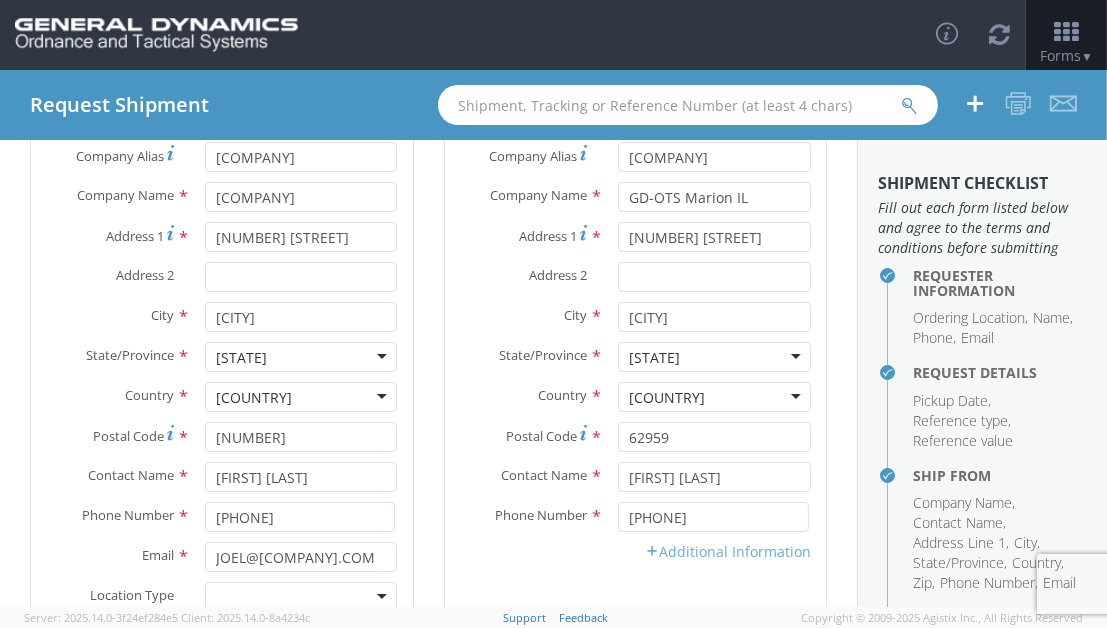click on "Additional Information" at bounding box center (728, 551) 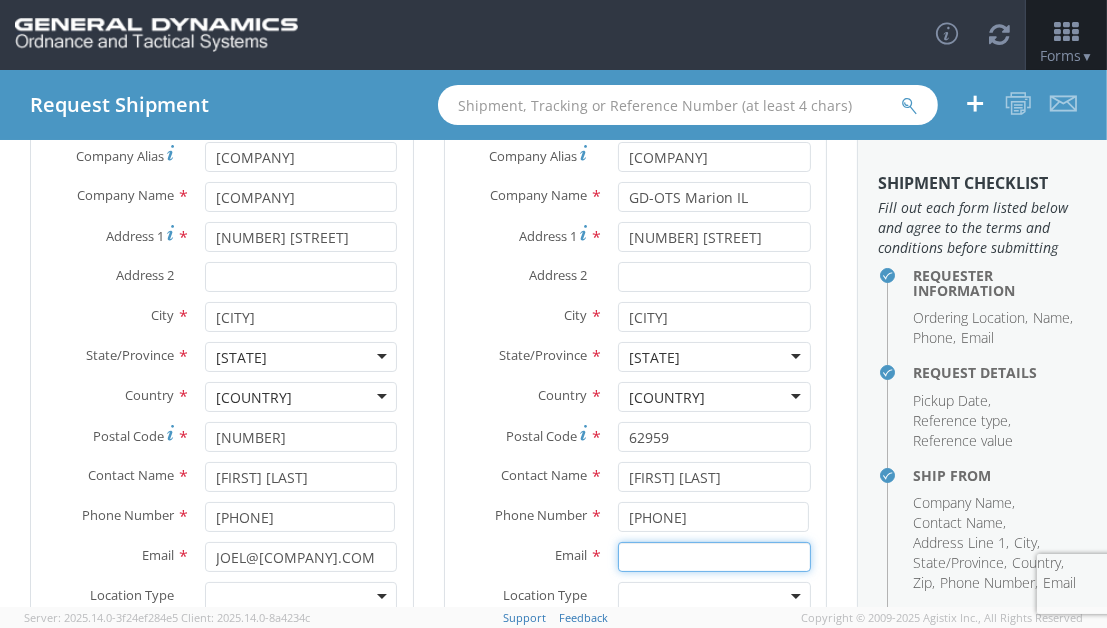 click on "Email        *" at bounding box center [714, 557] 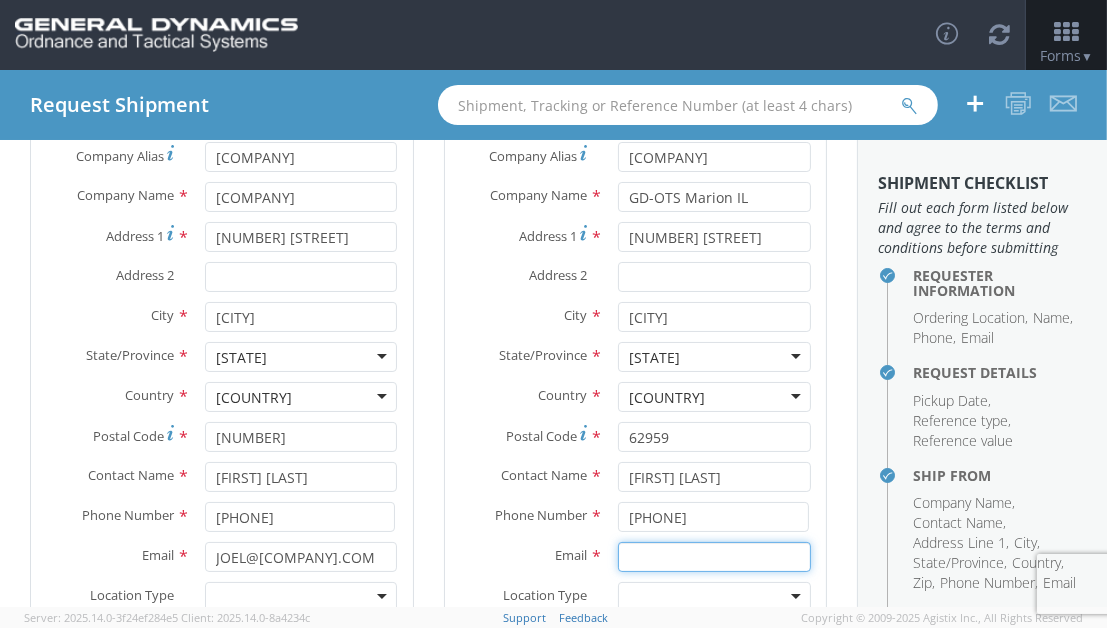 type on "[EMAIL]" 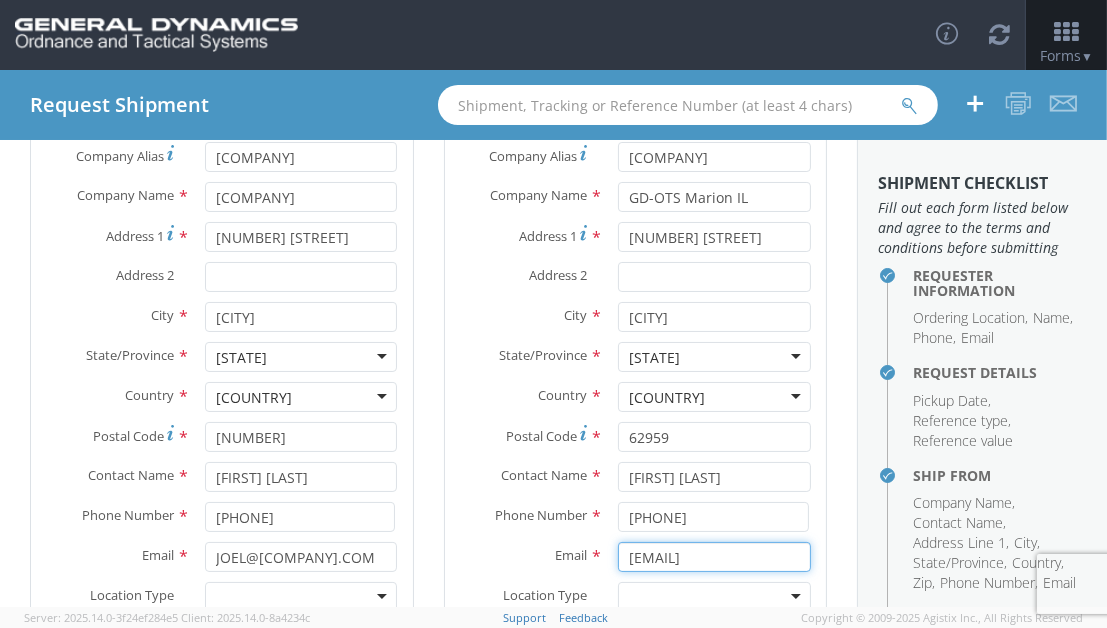 scroll, scrollTop: 432, scrollLeft: 0, axis: vertical 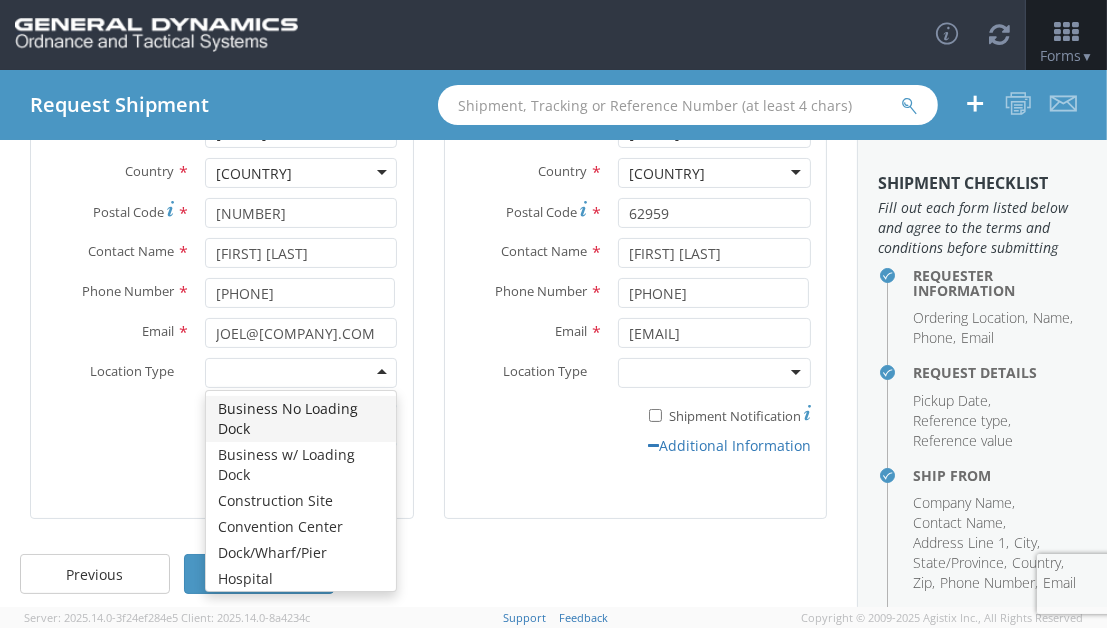 click at bounding box center [301, 373] 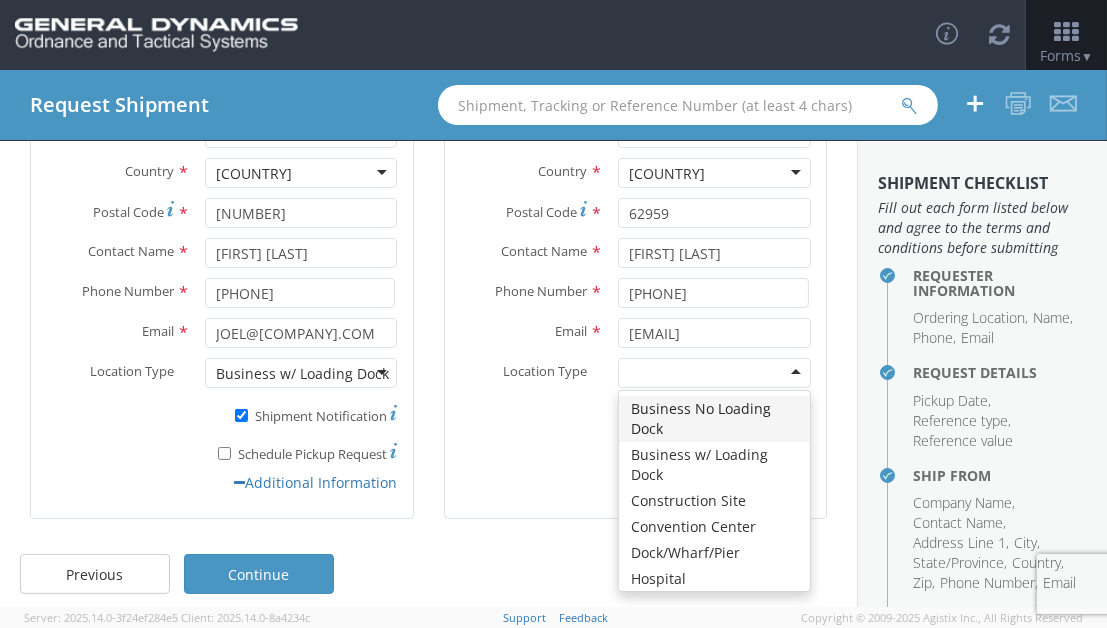 click at bounding box center (714, 373) 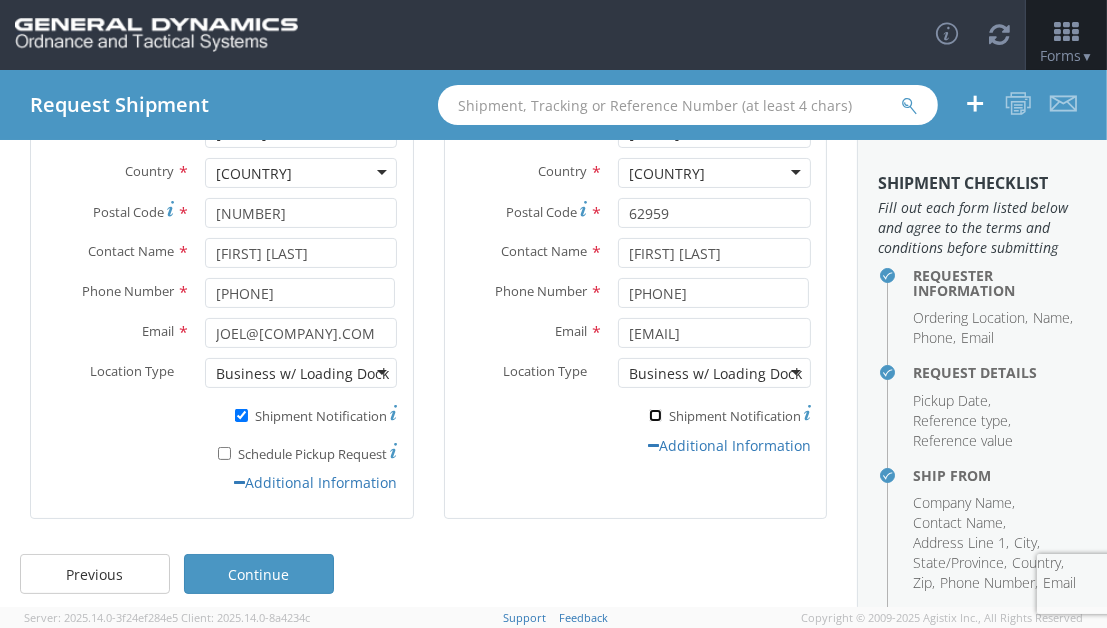 click on "* Shipment Notification" at bounding box center [655, 415] 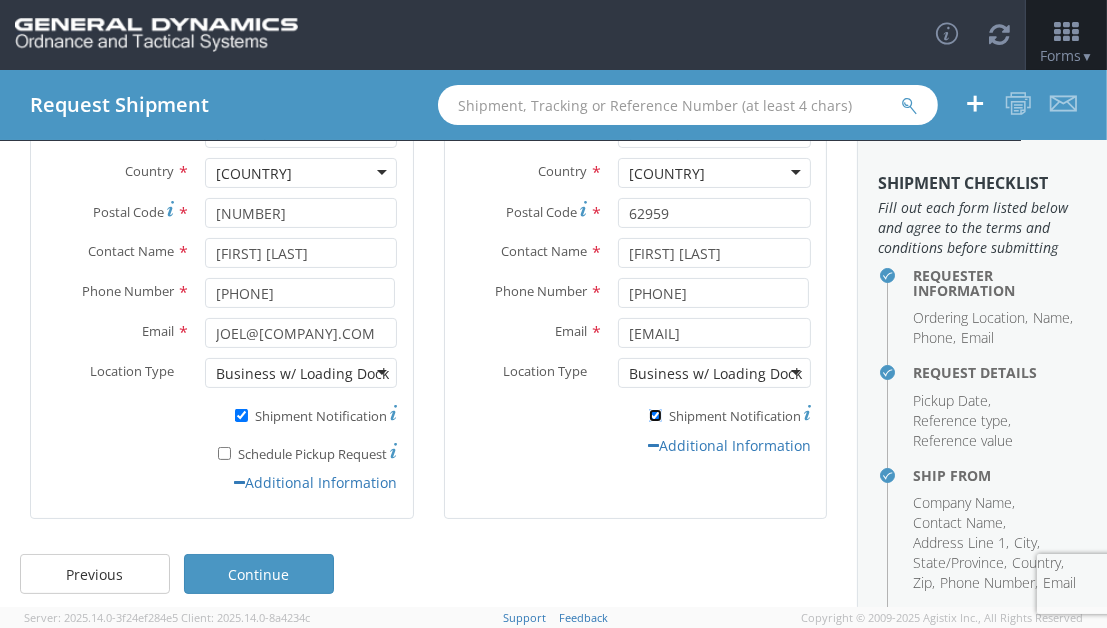 scroll, scrollTop: 449, scrollLeft: 0, axis: vertical 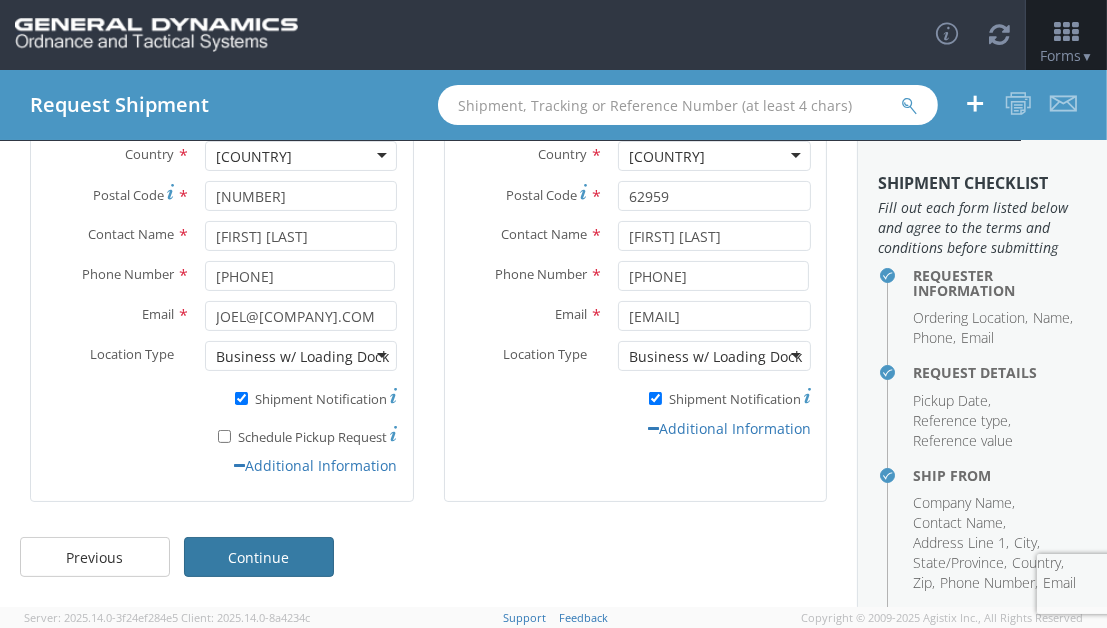 click on "Continue" at bounding box center [259, 557] 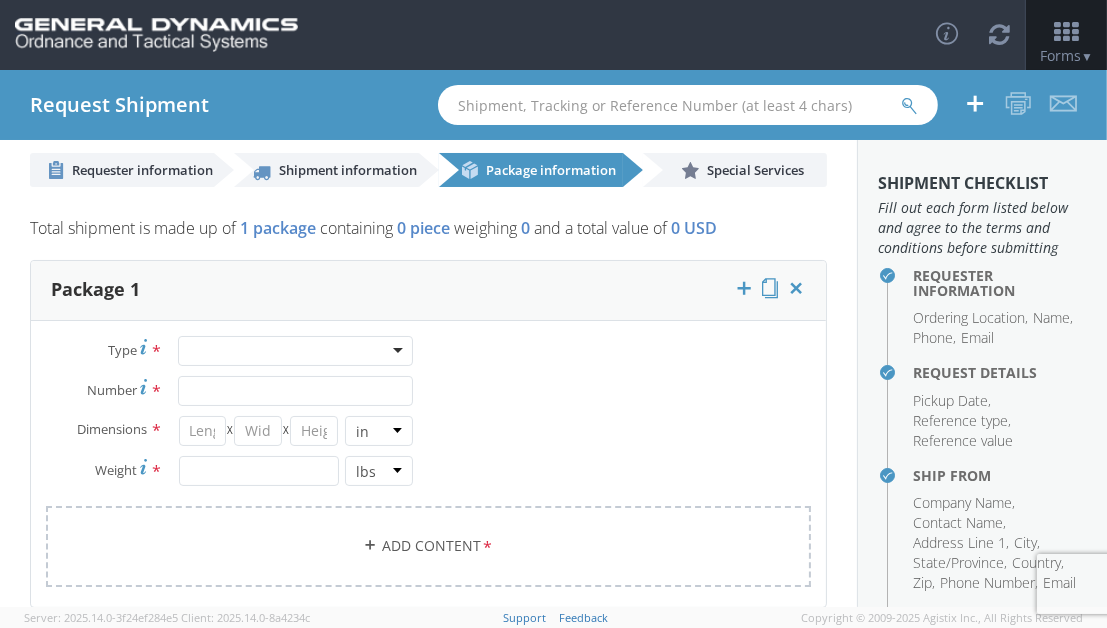 scroll, scrollTop: 0, scrollLeft: 0, axis: both 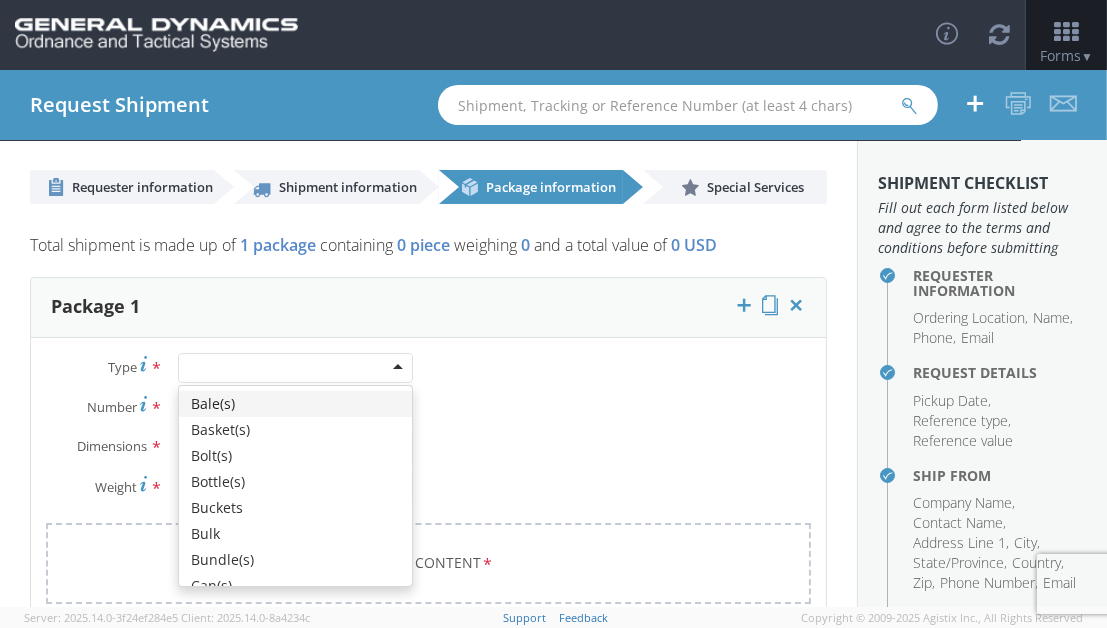 click at bounding box center (295, 368) 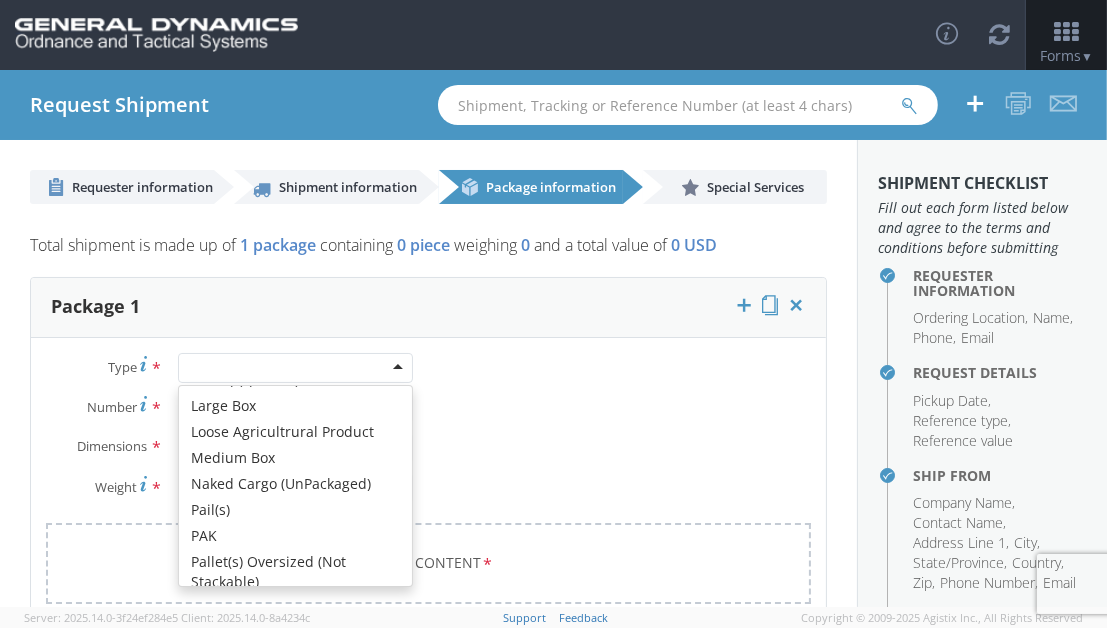 scroll, scrollTop: 666, scrollLeft: 0, axis: vertical 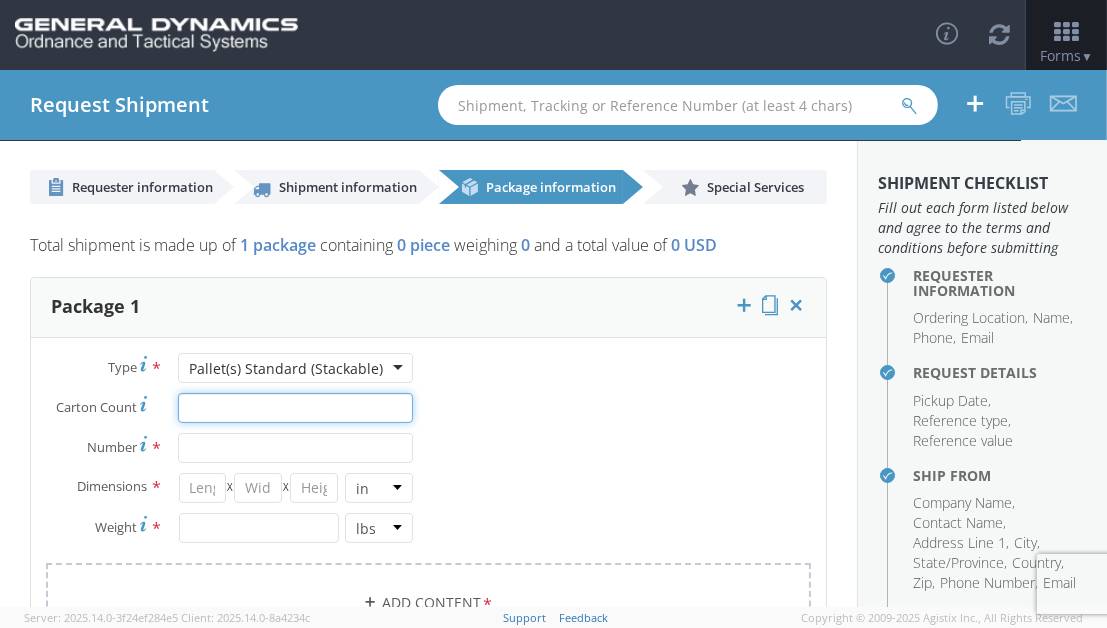 click on "Carton Count        *" at bounding box center [295, 408] 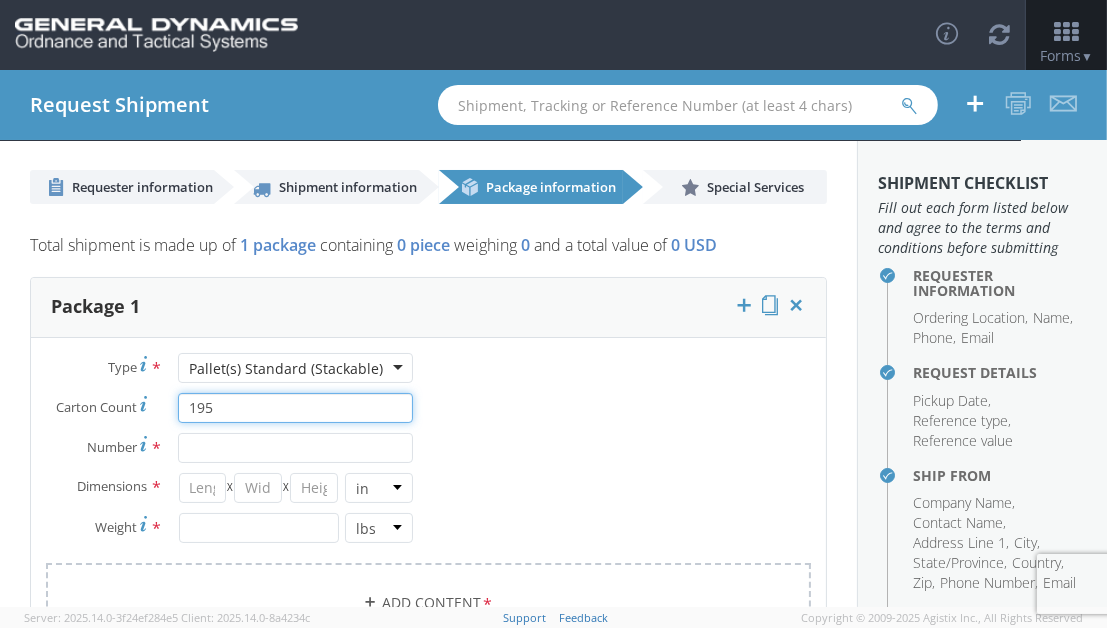 type on "195" 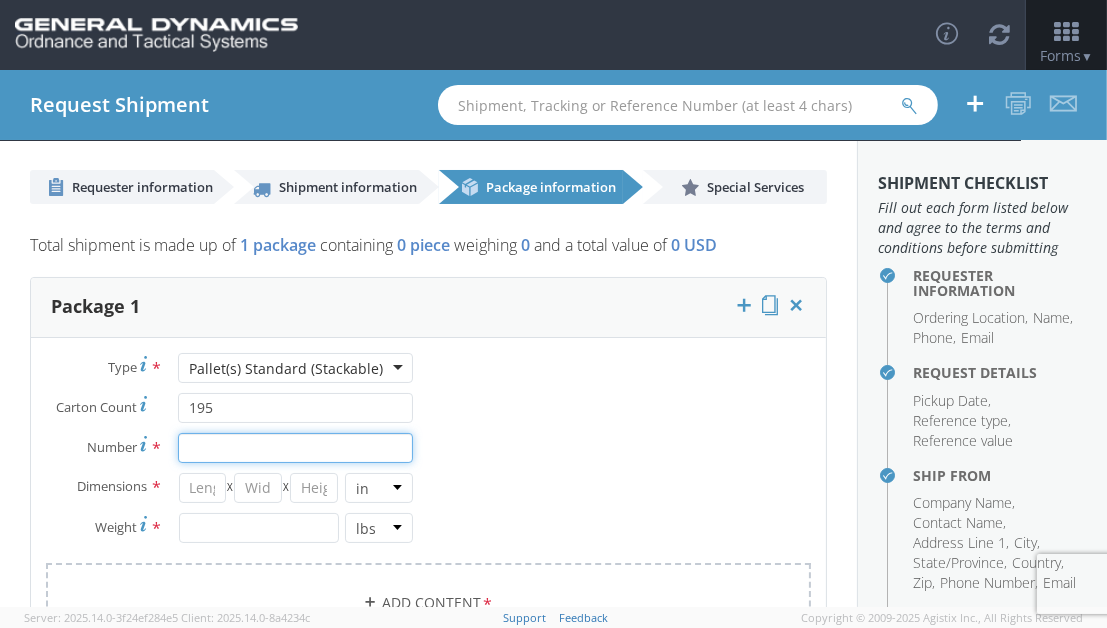 click on "Number        *" at bounding box center [295, 448] 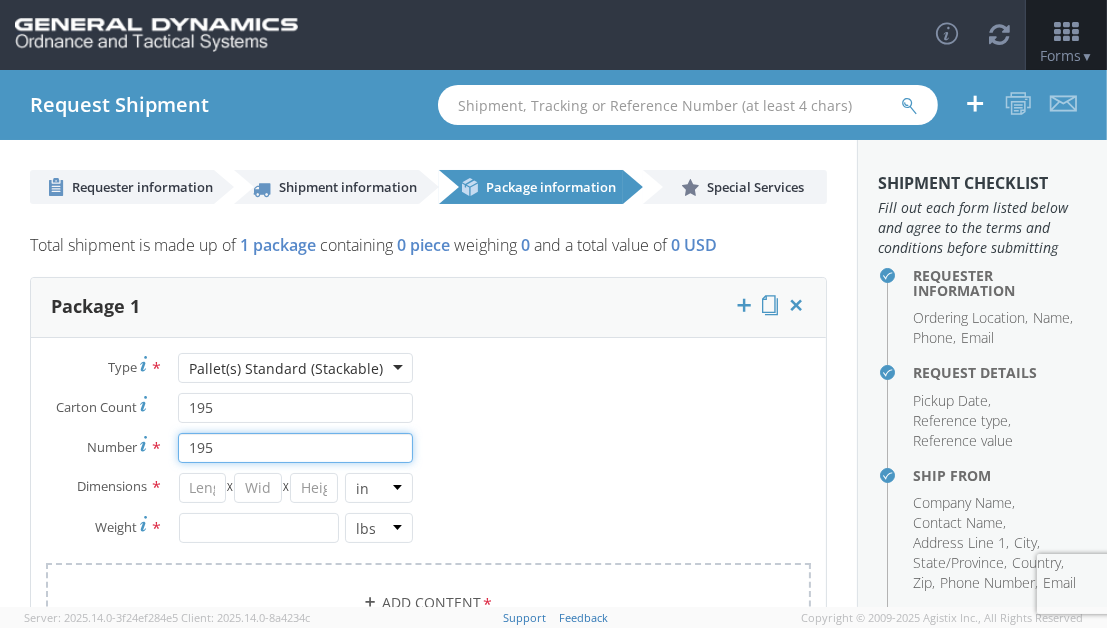 type on "195" 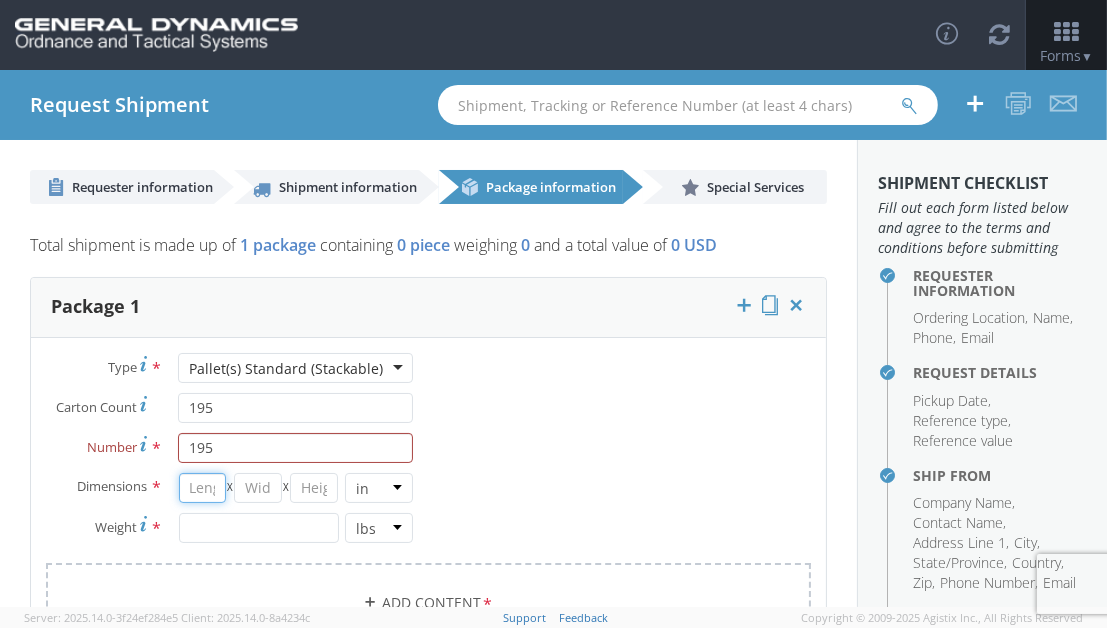drag, startPoint x: 207, startPoint y: 493, endPoint x: 204, endPoint y: 481, distance: 12.369317 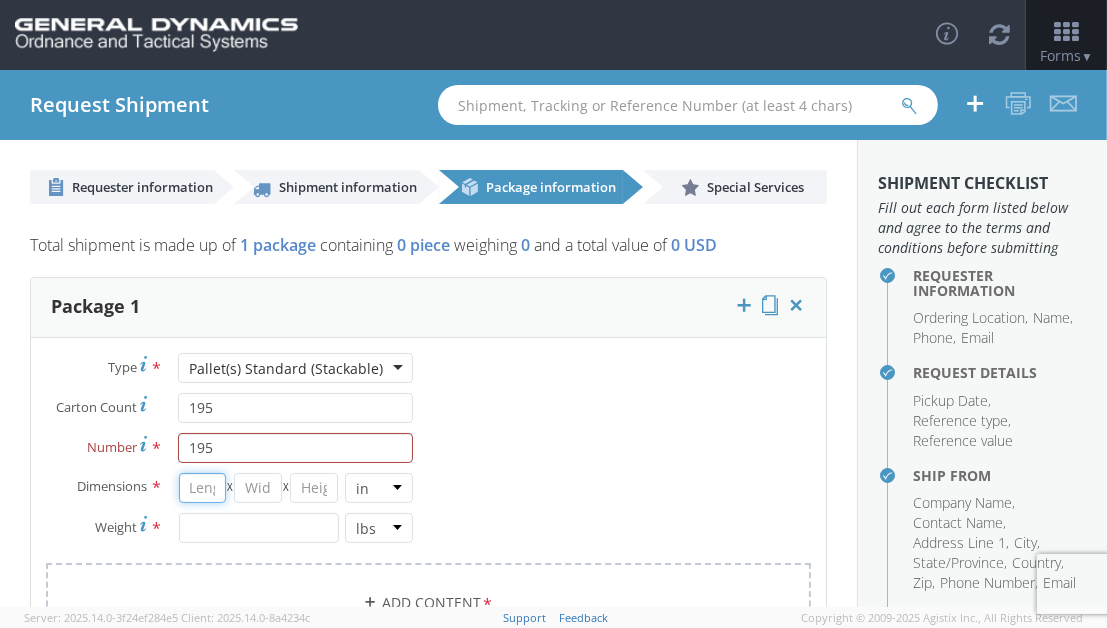 click at bounding box center [203, 488] 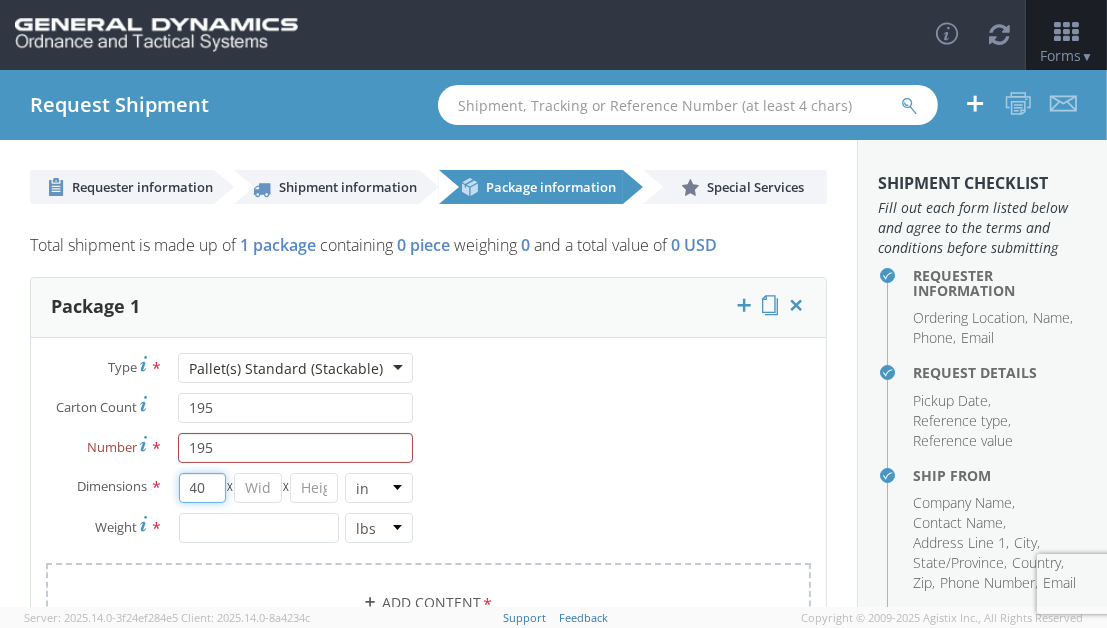 type on "40" 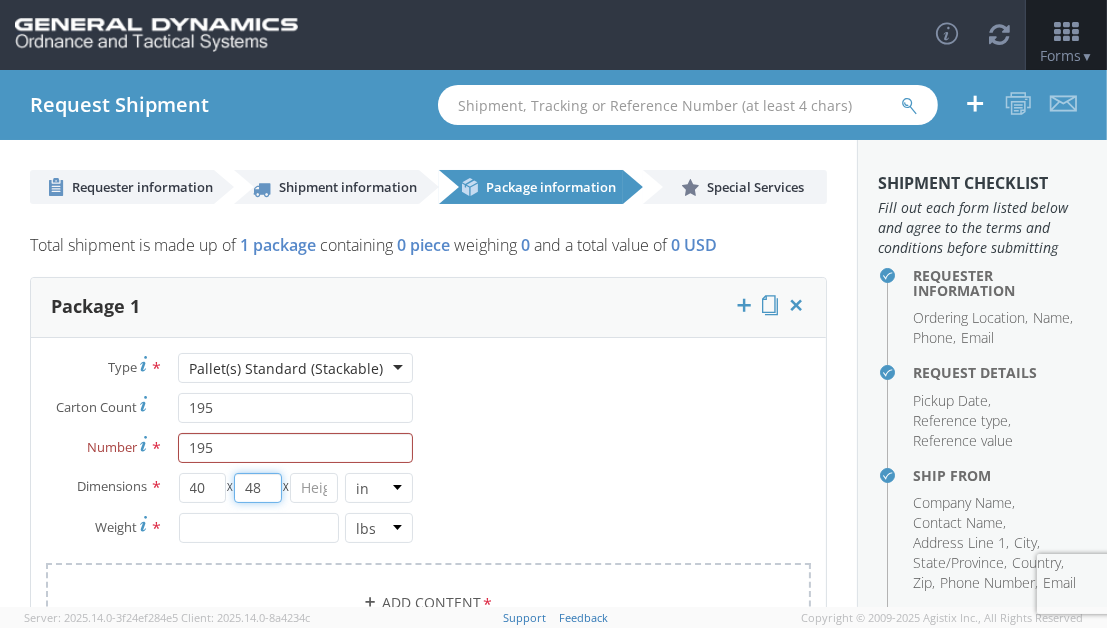 type on "48" 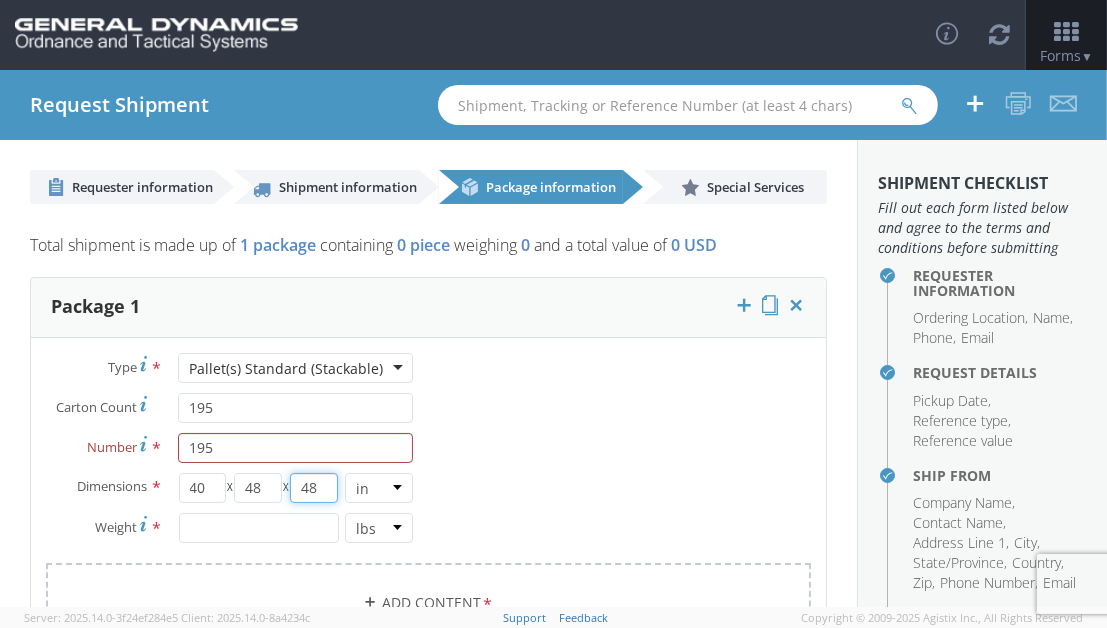 type on "48" 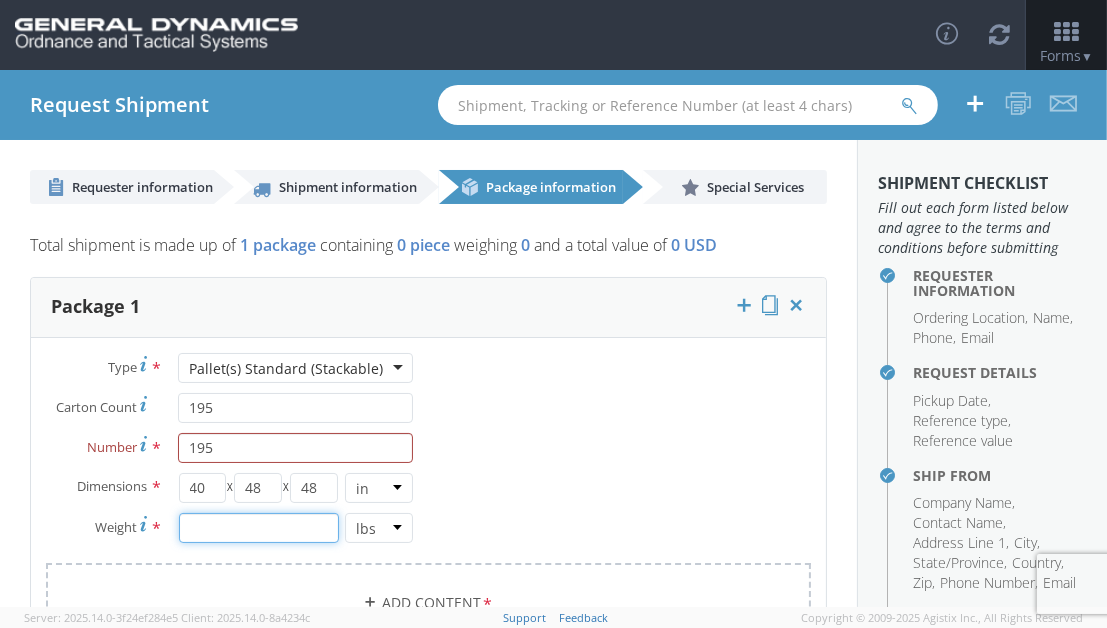 click at bounding box center (259, 528) 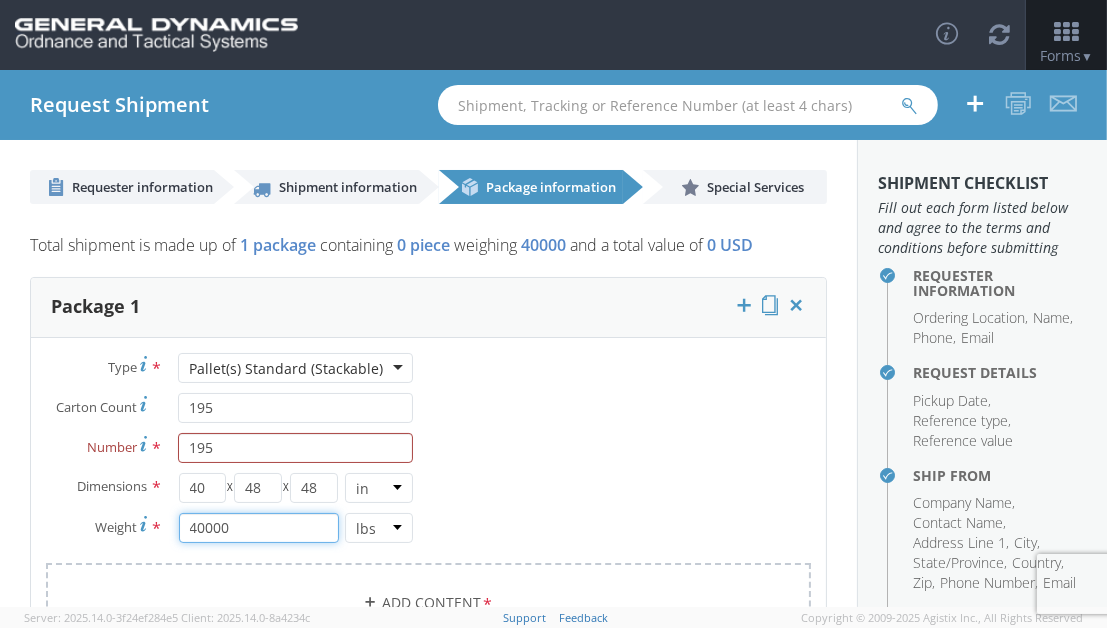 type on "40000" 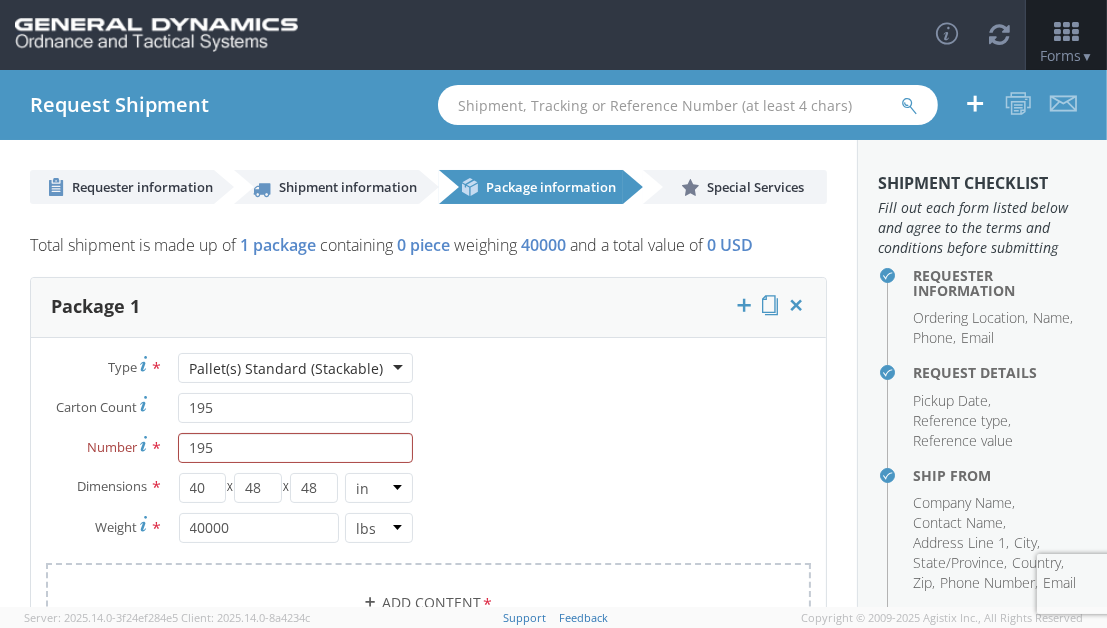 click on "Type * Pallet(s) Standard (Stackable) Pallet(s) Standard (Stackable) Bale(s) Basket(s) Bolt(s) Bottle(s) Buckets Bulk Bundle(s) Can(s) Cardboard Box(es) Carton(s) Case(s) Cask(s) Crate(s) Crating Bid Required Cylinder(s) Drum(s) (Fiberboard) Drum(s) (Metal) Drum(s) (Plastic) Large Box Loose Agricultrural Product Medium Box Naked Cargo (UnPackaged) Pail(s) PAK Pallet(s) Oversized (Not Stackable) Pallet(s) Oversized (Stackable) Pallet(s) Standard (Not Stackable) Pallet(s) Standard (Stackable) Rack Roll(s) Skid(s) Slipsheet Small Box Tube Vendor Packaging Your Packaging Carton Count * [NUMBER]Number * [NUMBER]Dimensions * [NUMBER] X [NUMBER] X [NUMBER] in cm ftWeight * [NUMBER] lbs kgs" at bounding box center [428, 511] 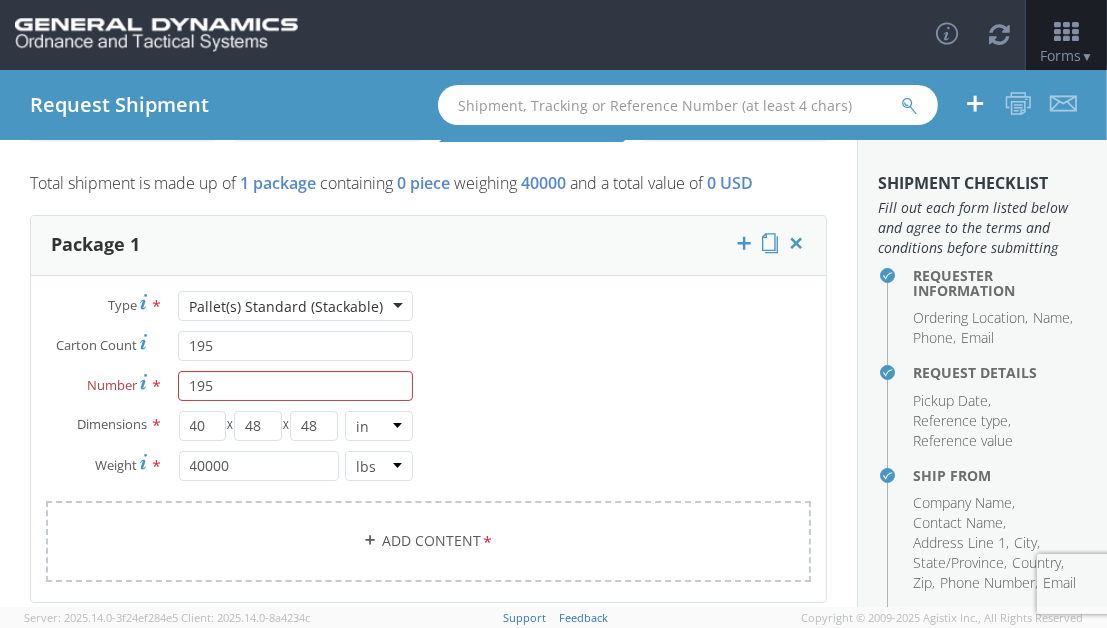 scroll, scrollTop: 133, scrollLeft: 0, axis: vertical 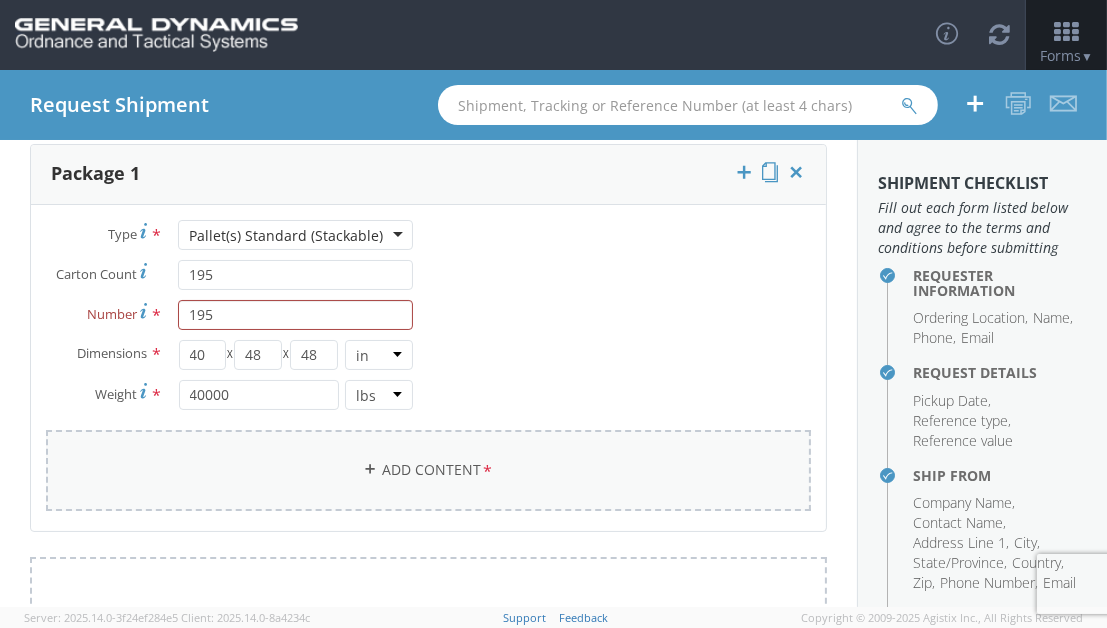 click on "Add Content  *" at bounding box center (428, 470) 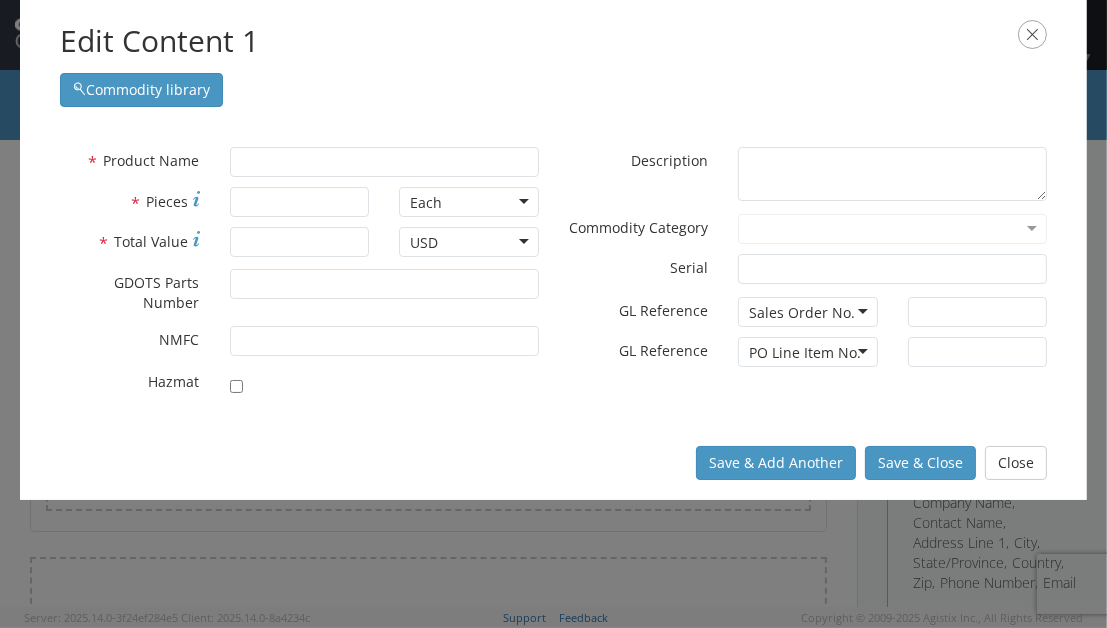 click on "Save & Add Another     Save & Close    Close" at bounding box center (553, 463) 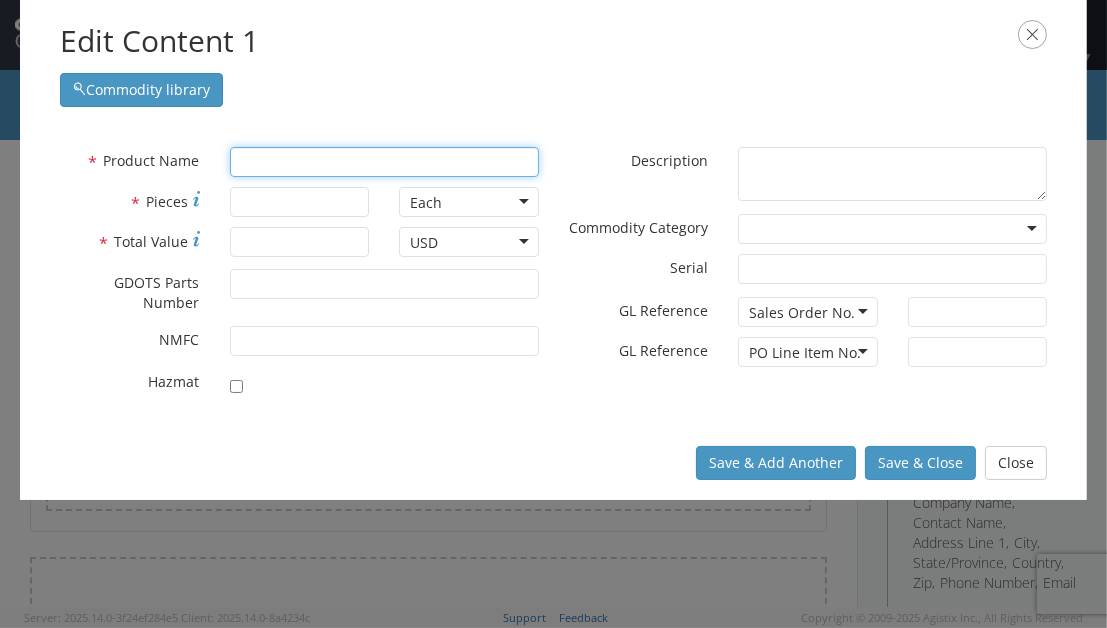 click at bounding box center [384, 162] 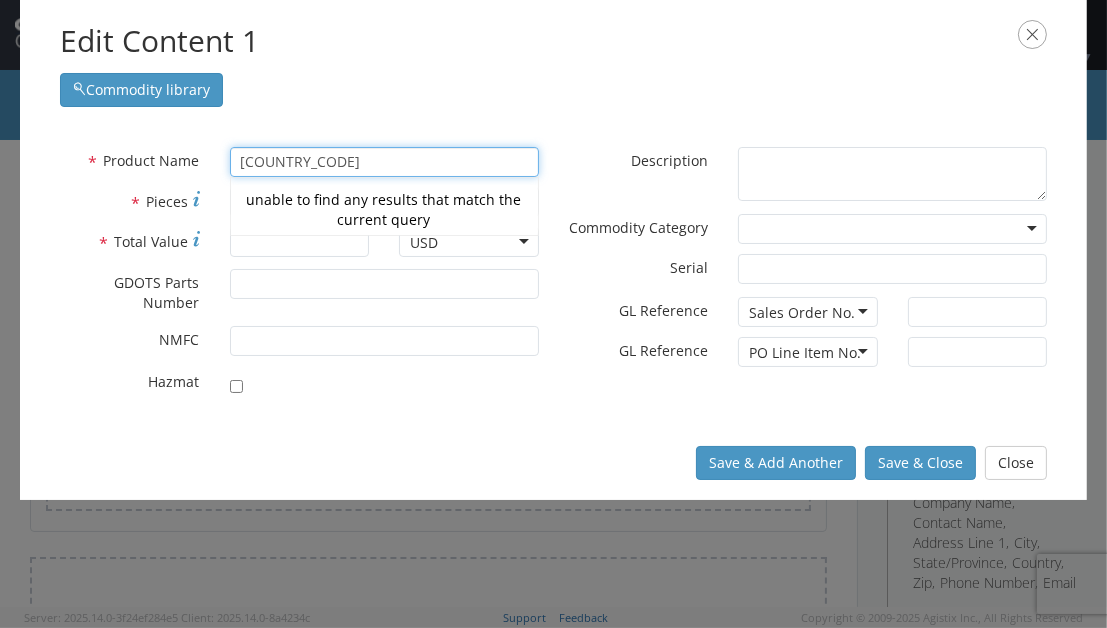 type on "[COUNTRY_CODE]" 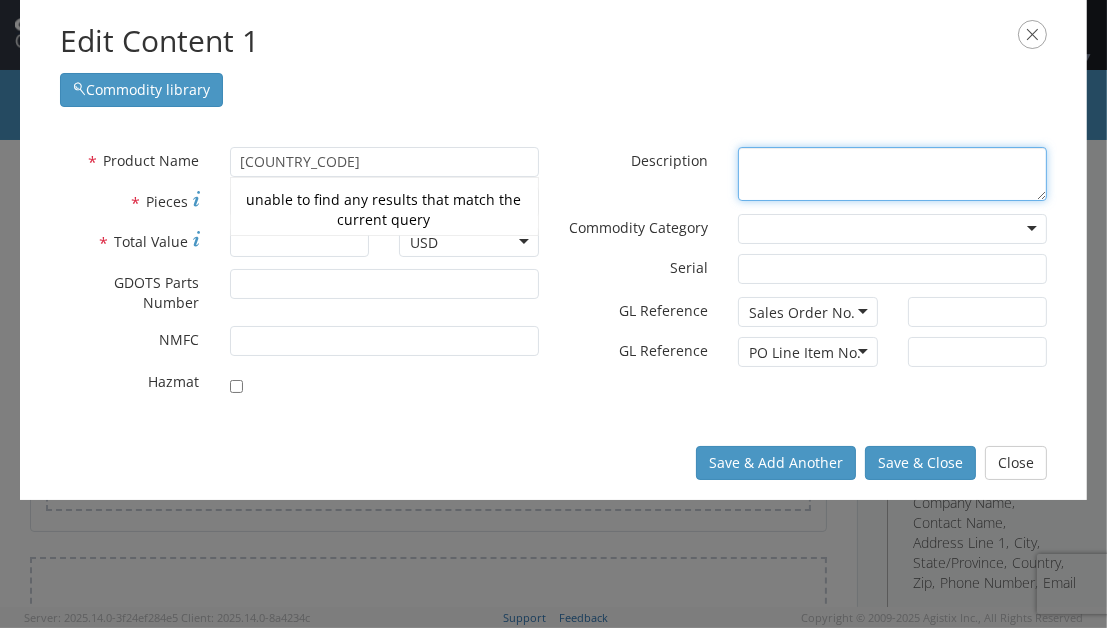 click on "*   Description" at bounding box center [892, 174] 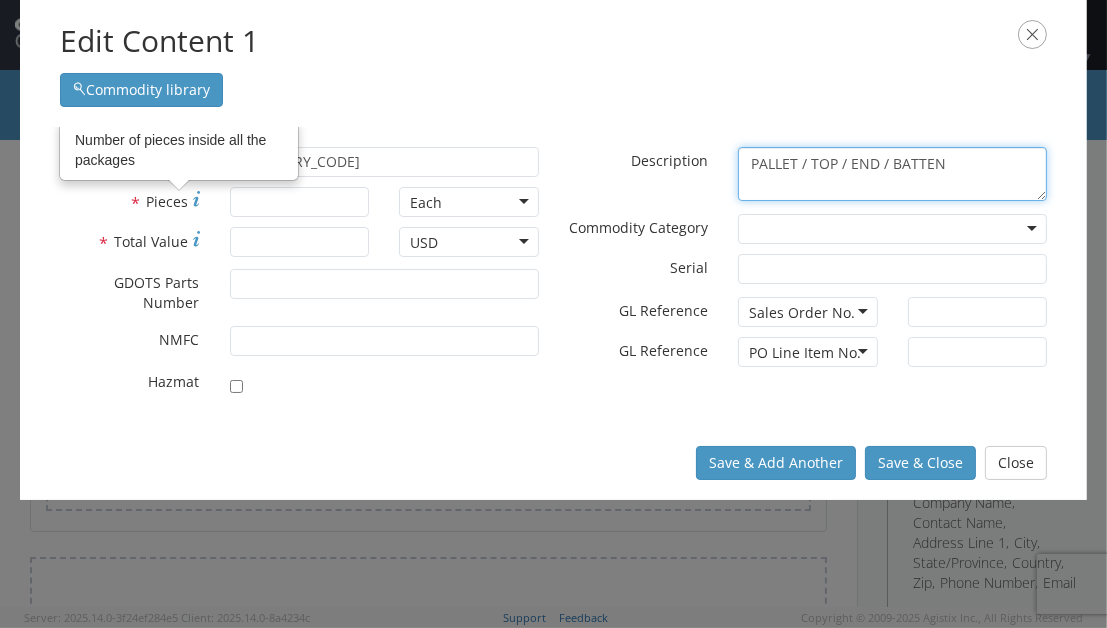 type on "PALLET / TOP / END / BATTEN" 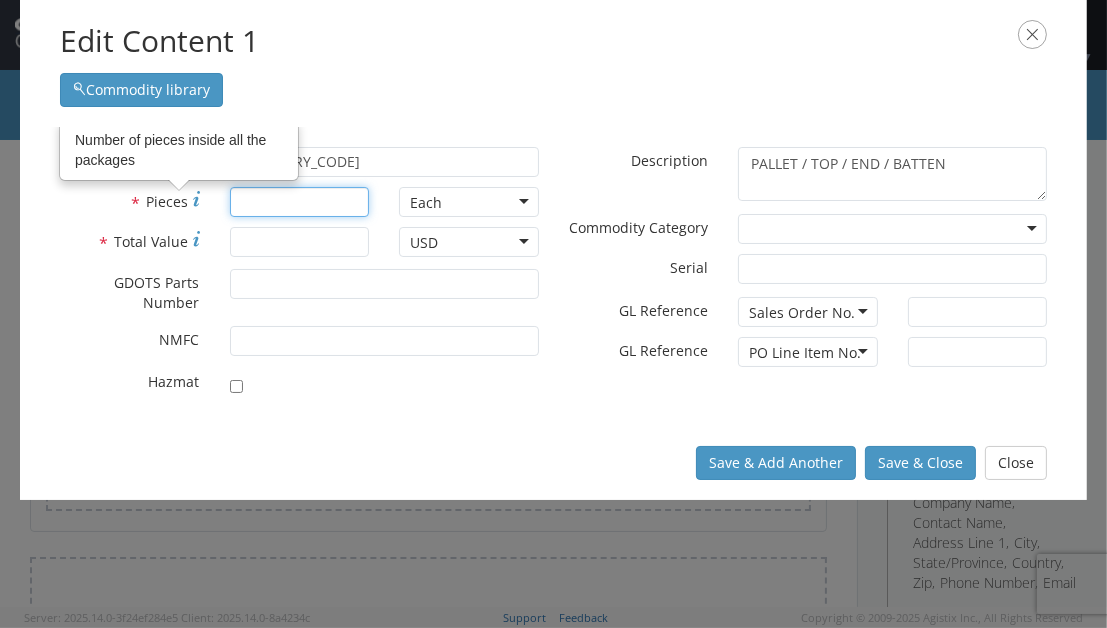 click on "*   Pieces
Number of pieces inside all the packages" at bounding box center [300, 202] 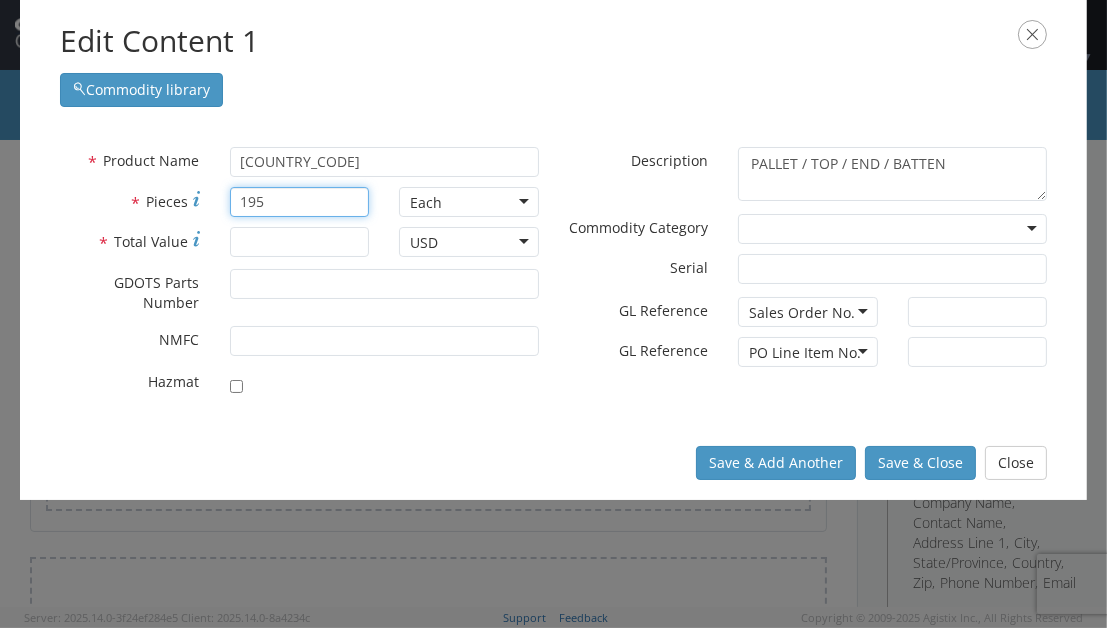 type on "195" 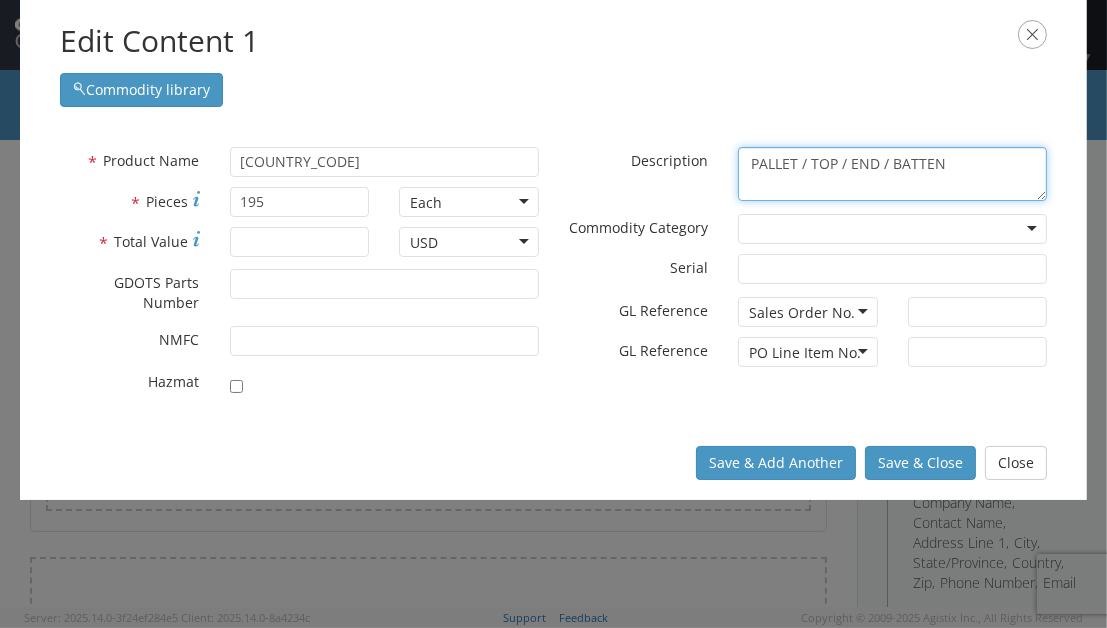 click on "PALLET / TOP / END / BATTEN" at bounding box center (892, 174) 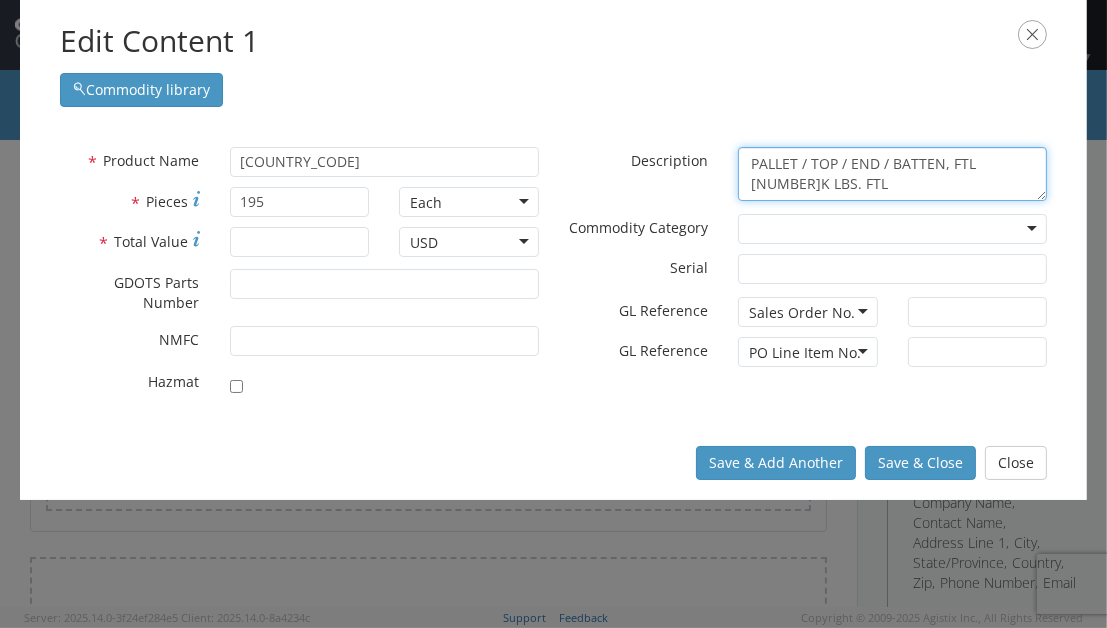 type on "PALLET / TOP / END / BATTEN, FTL [NUMBER]K LBS. FTL" 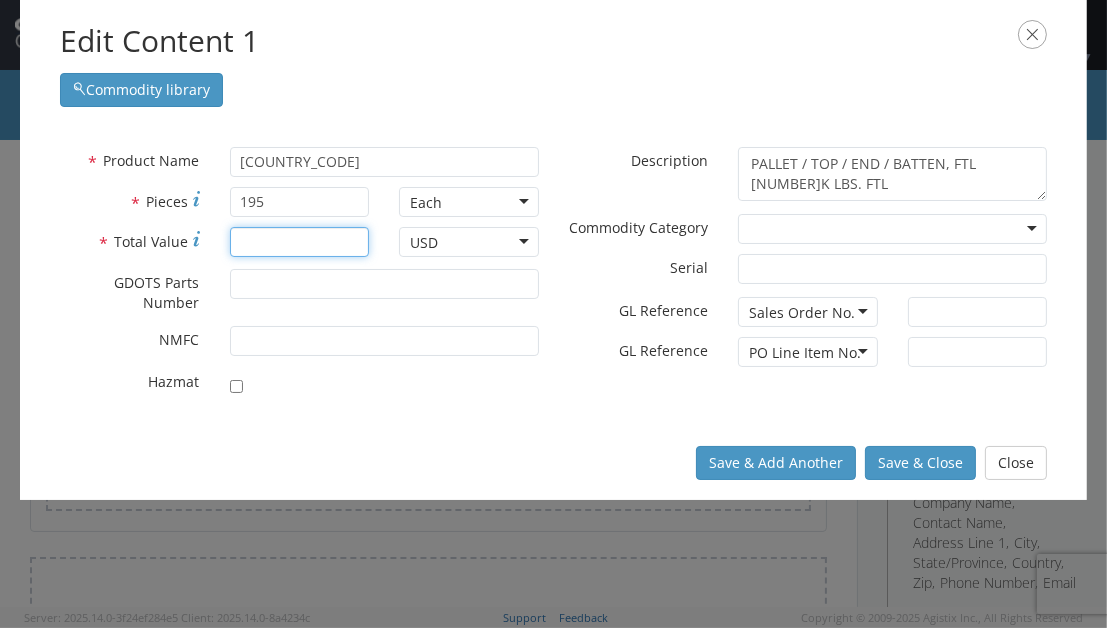 click on "*   Total Value" at bounding box center [300, 242] 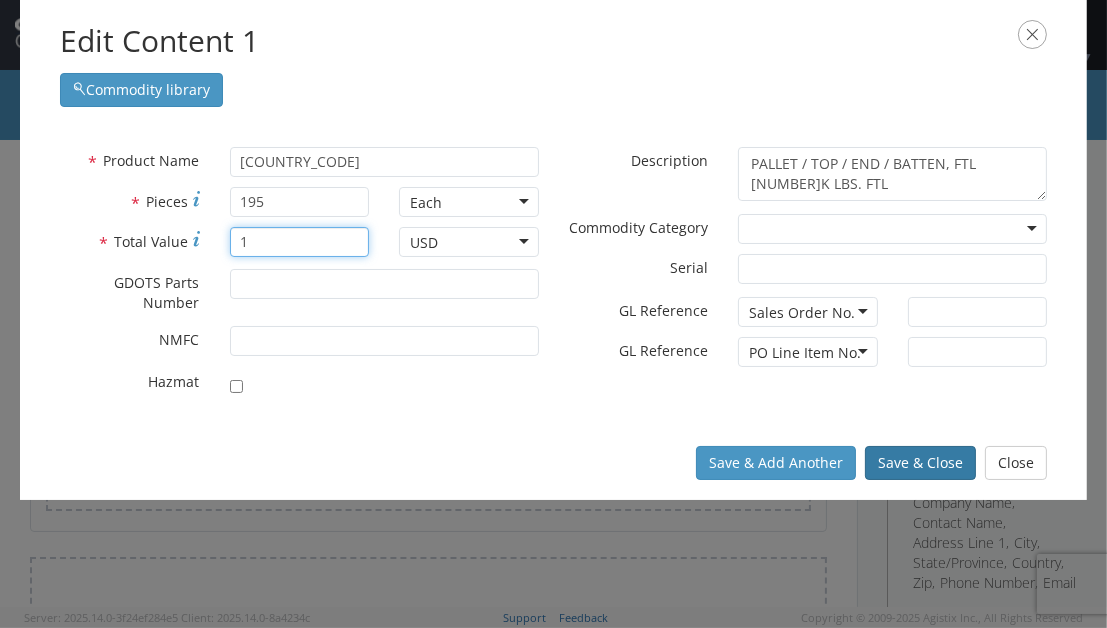type on "1" 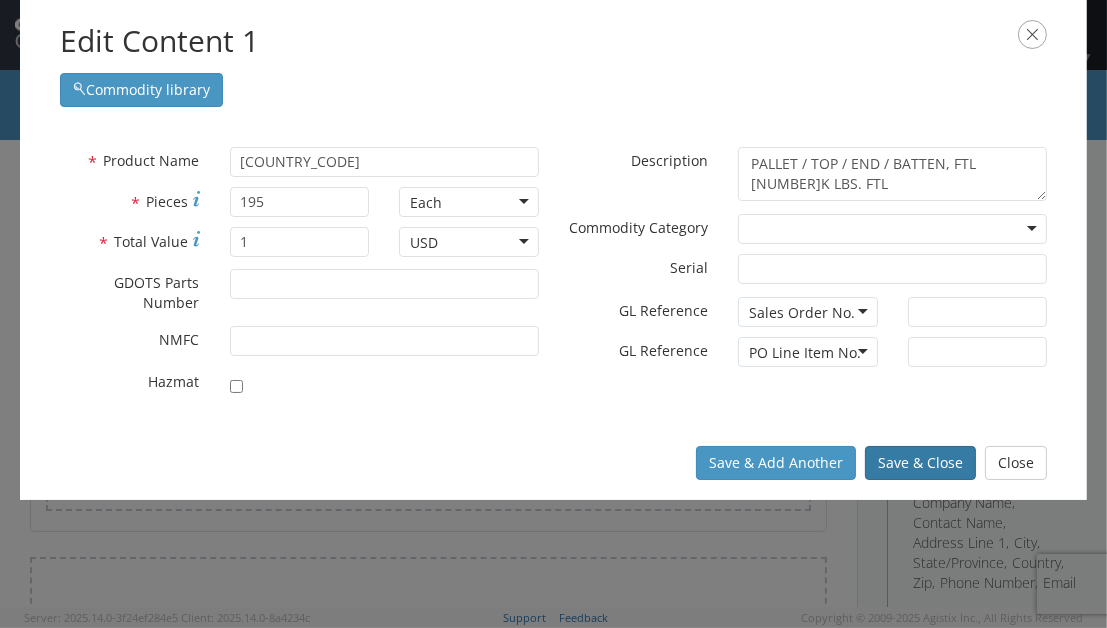 click on "Save & Close" at bounding box center [920, 463] 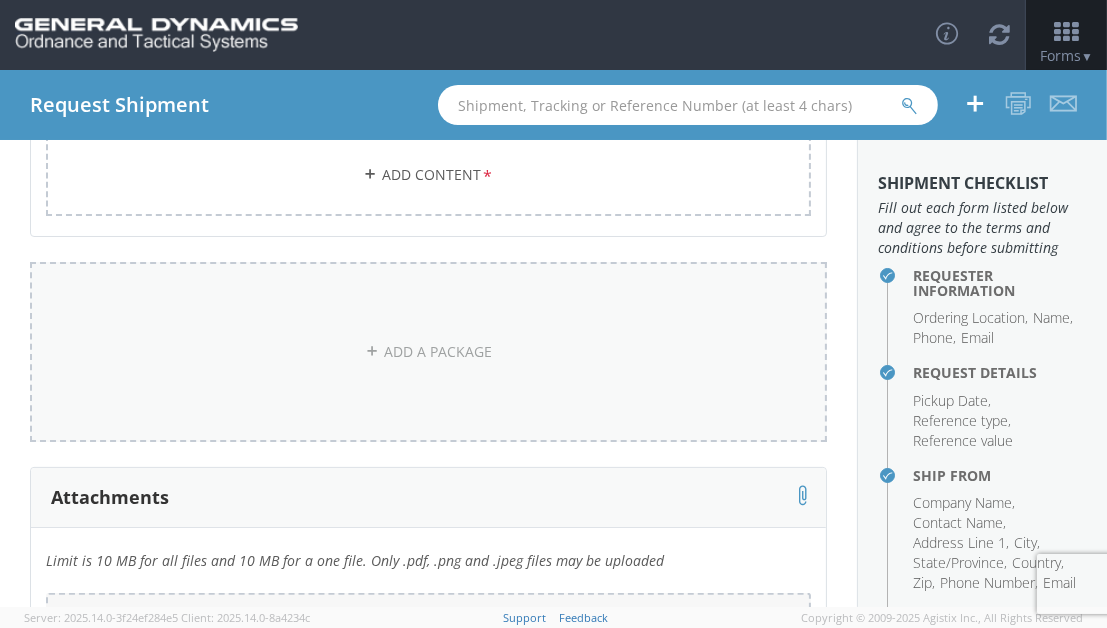 scroll, scrollTop: 756, scrollLeft: 0, axis: vertical 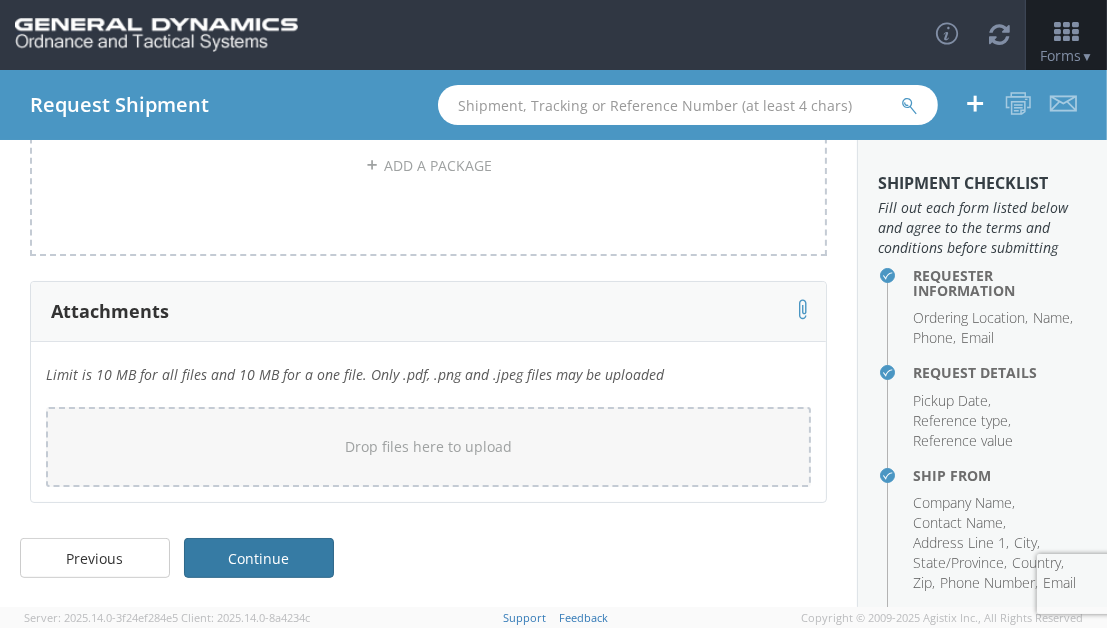 click on "Continue" at bounding box center (259, 558) 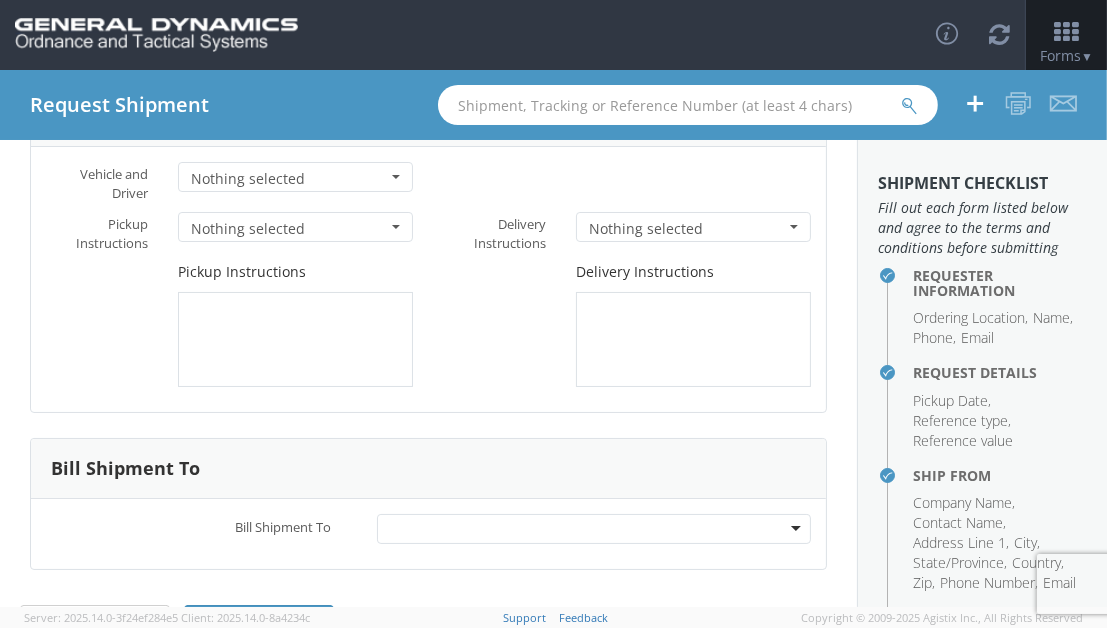 scroll, scrollTop: 215, scrollLeft: 0, axis: vertical 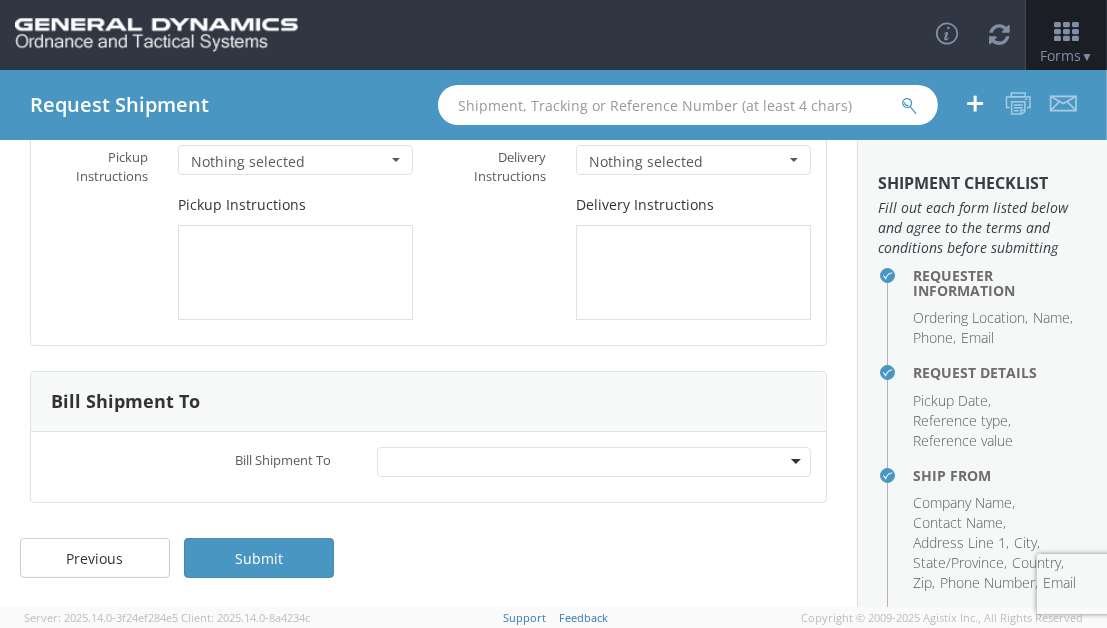 click on "Submit" at bounding box center (259, 558) 